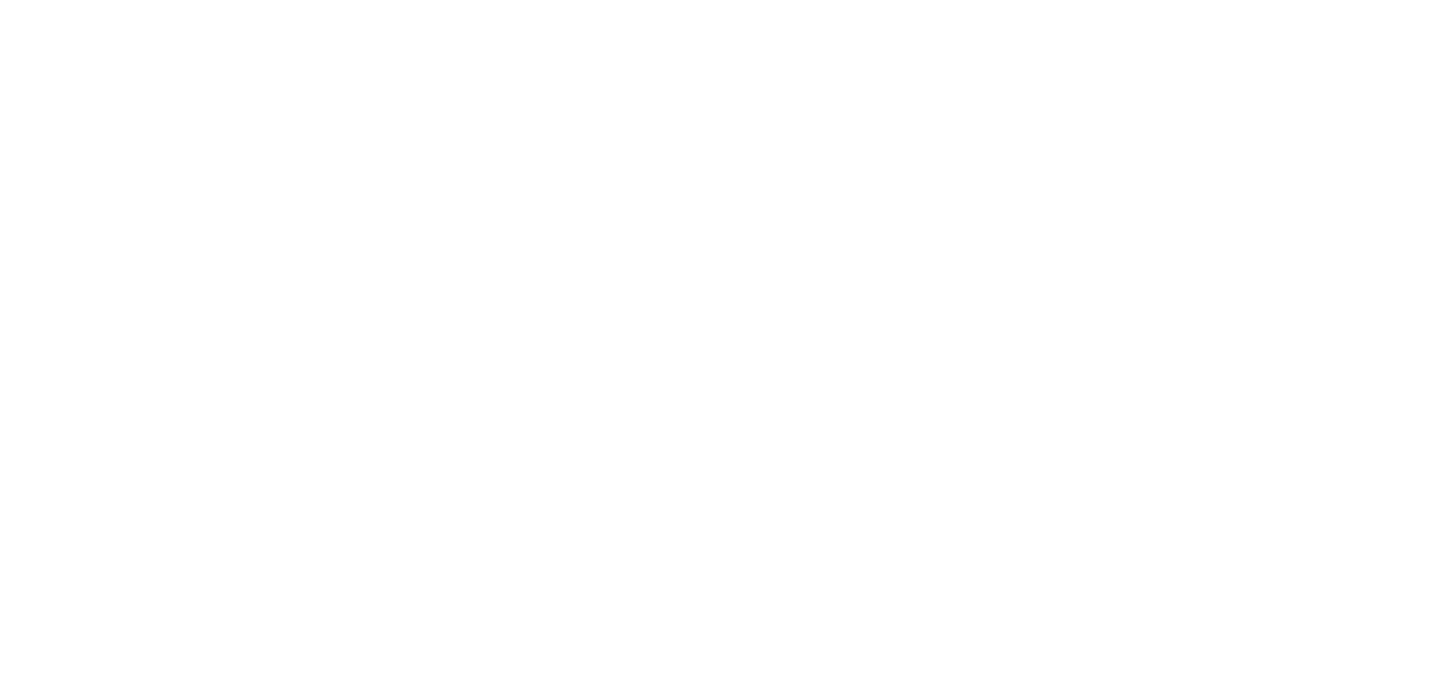scroll, scrollTop: 0, scrollLeft: 0, axis: both 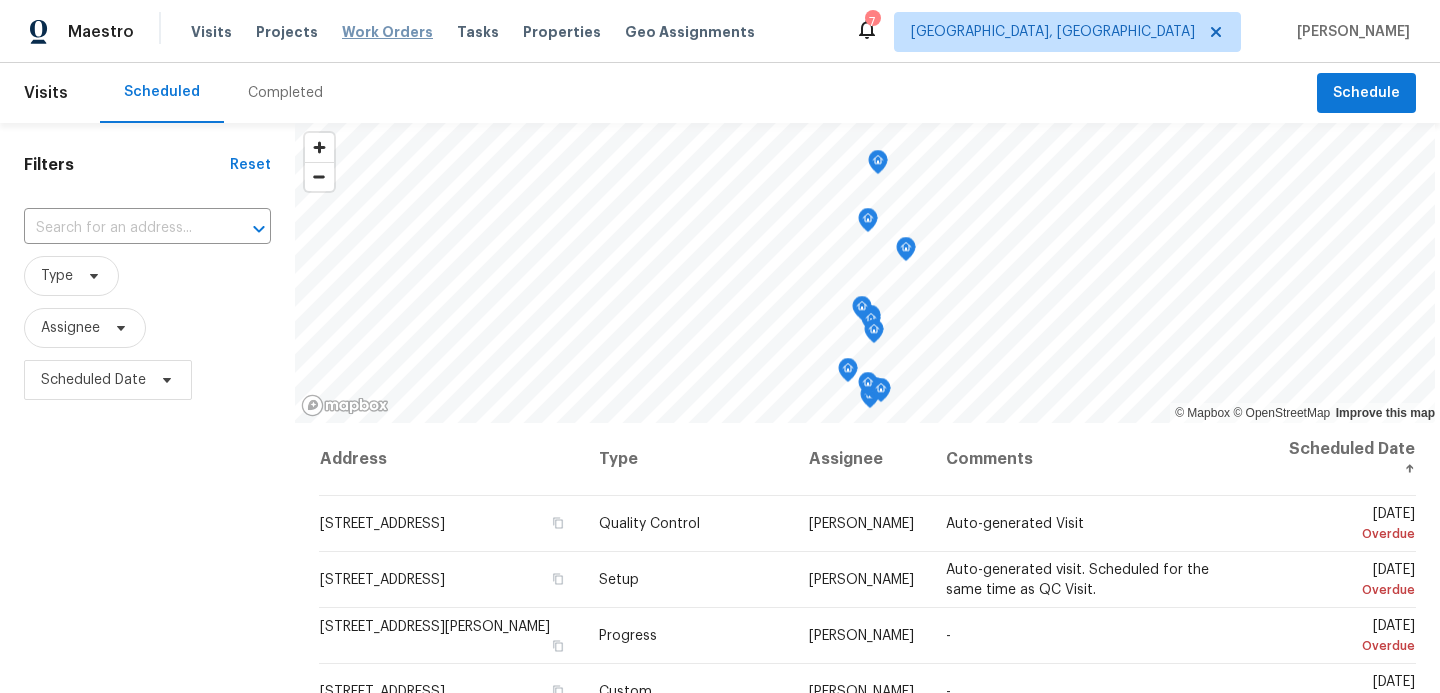 click on "Work Orders" at bounding box center (387, 32) 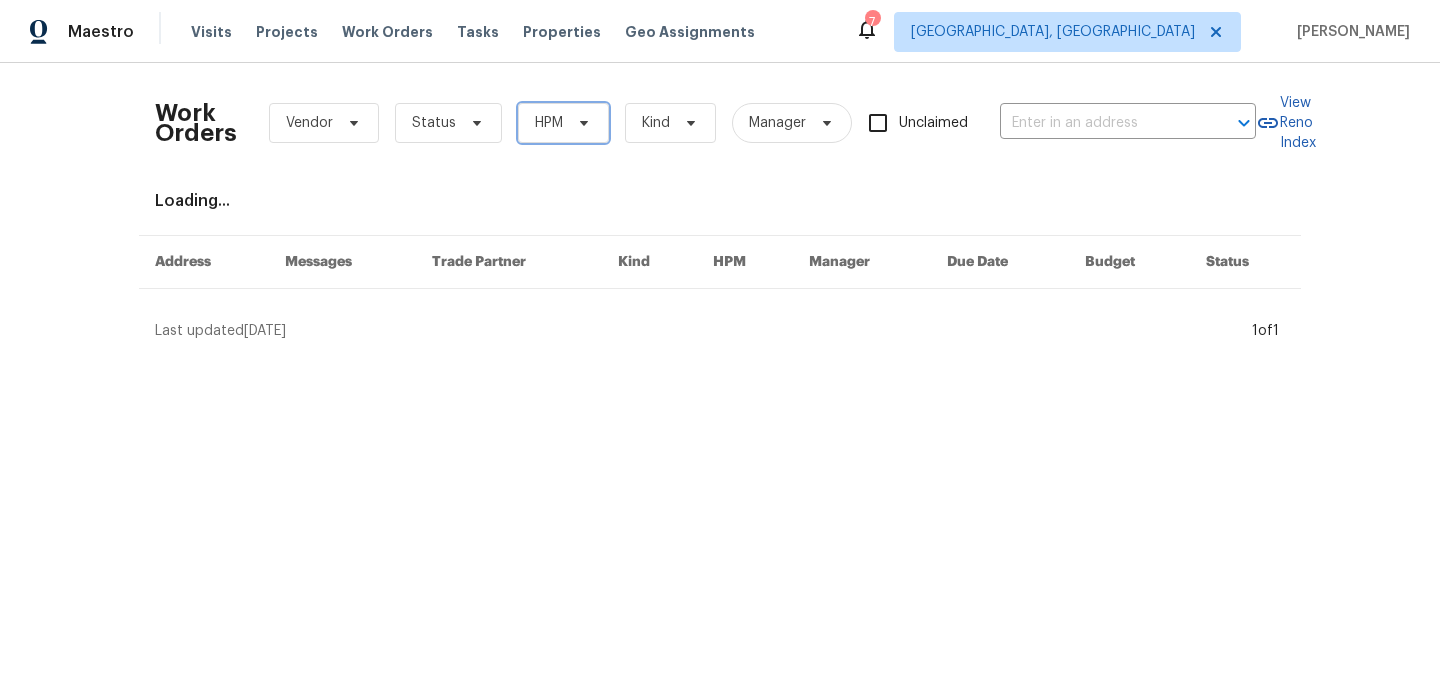 click at bounding box center [581, 123] 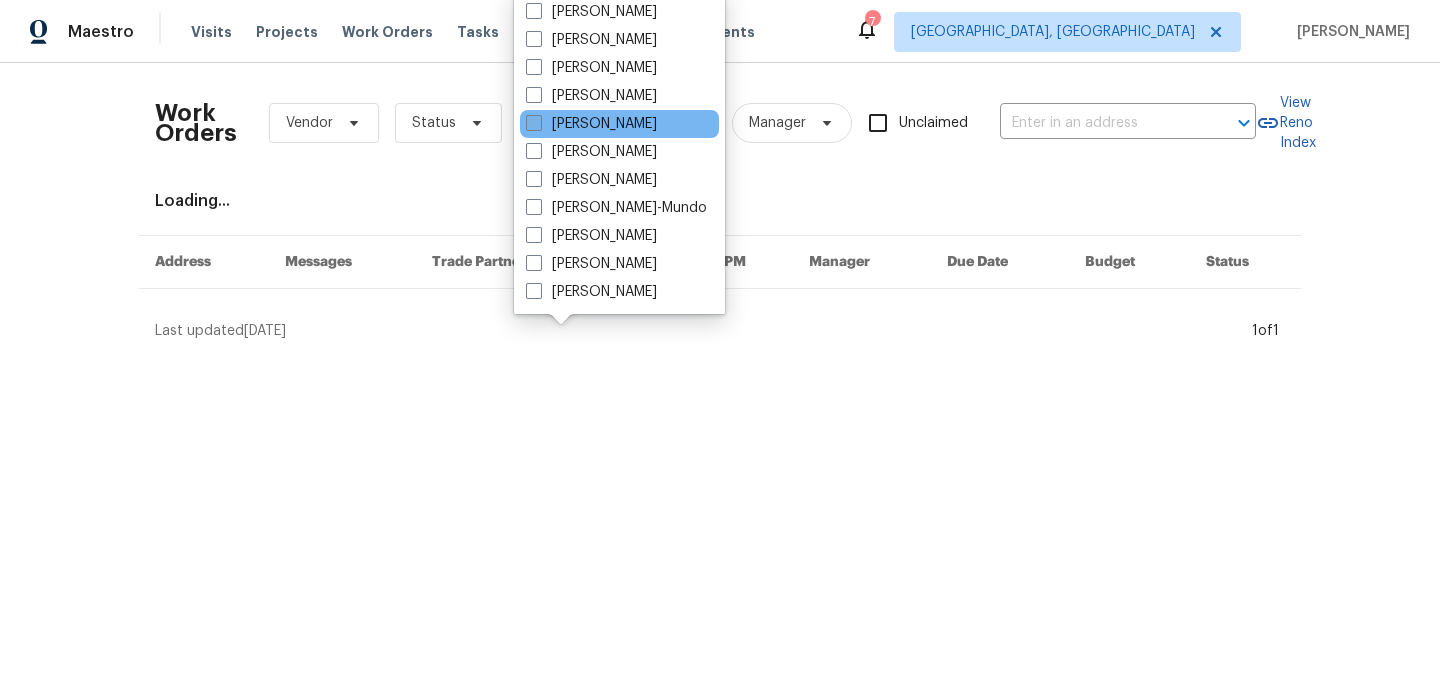 click on "[PERSON_NAME]" at bounding box center (591, 124) 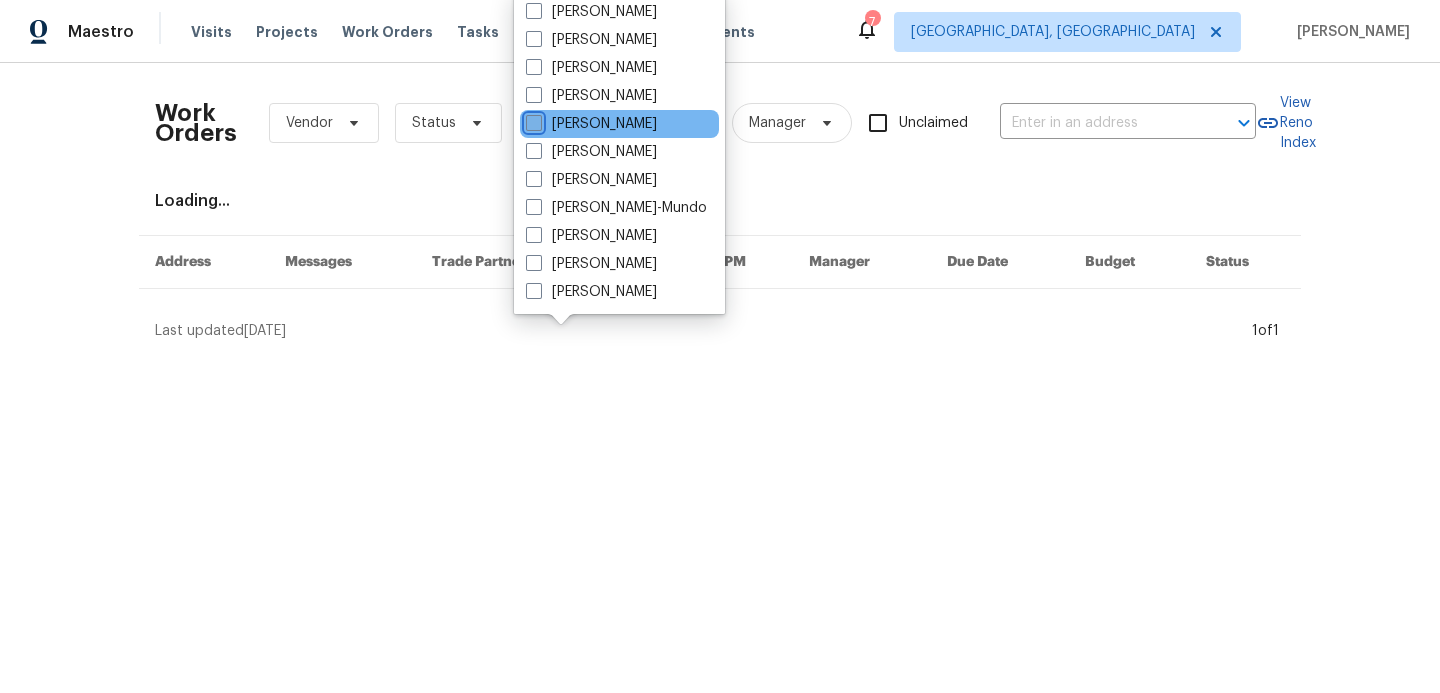 click on "[PERSON_NAME]" at bounding box center [532, 120] 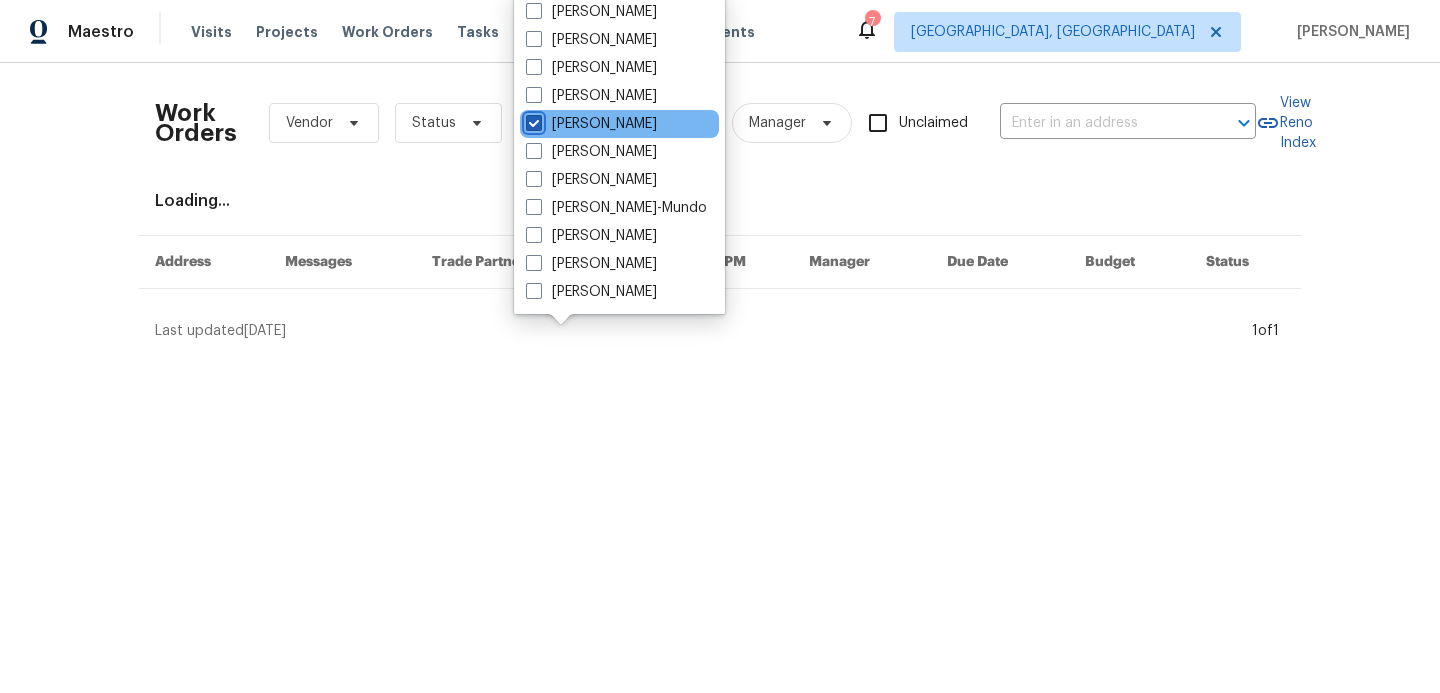 checkbox on "true" 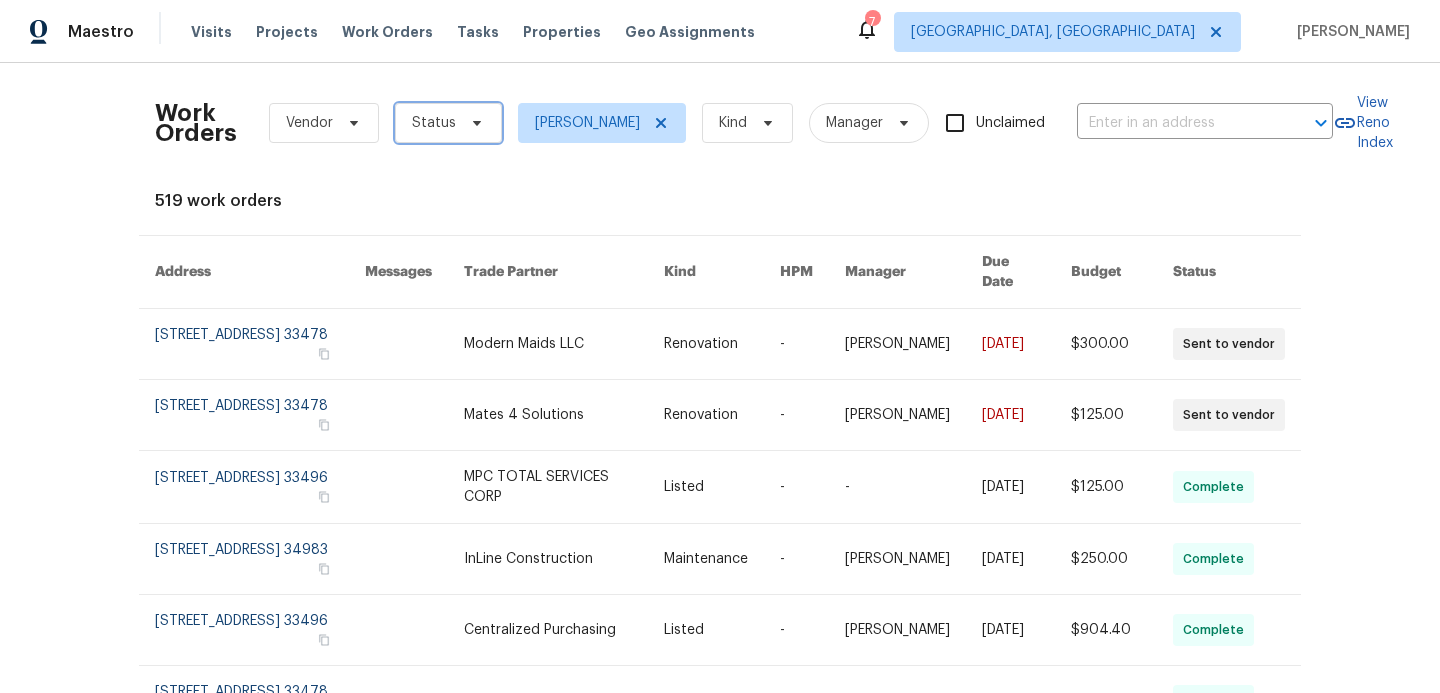click 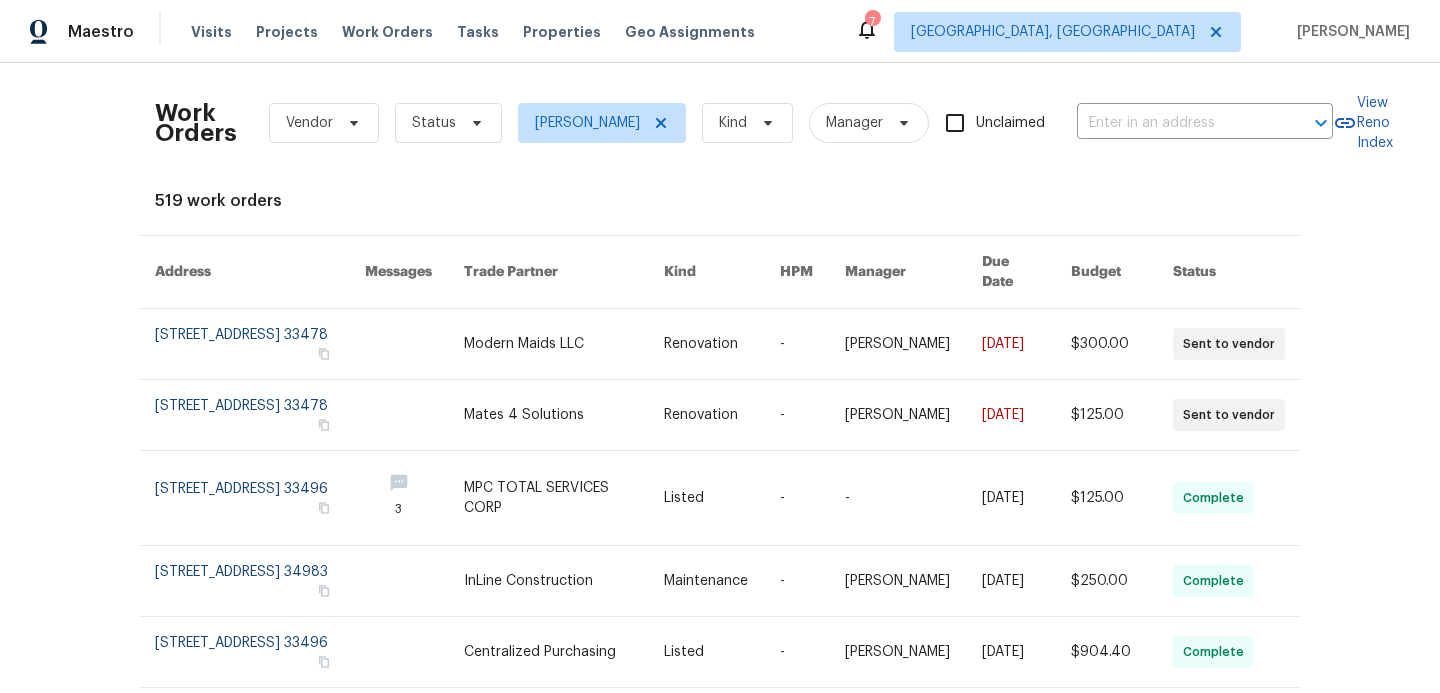 click on "Address" at bounding box center [244, 272] 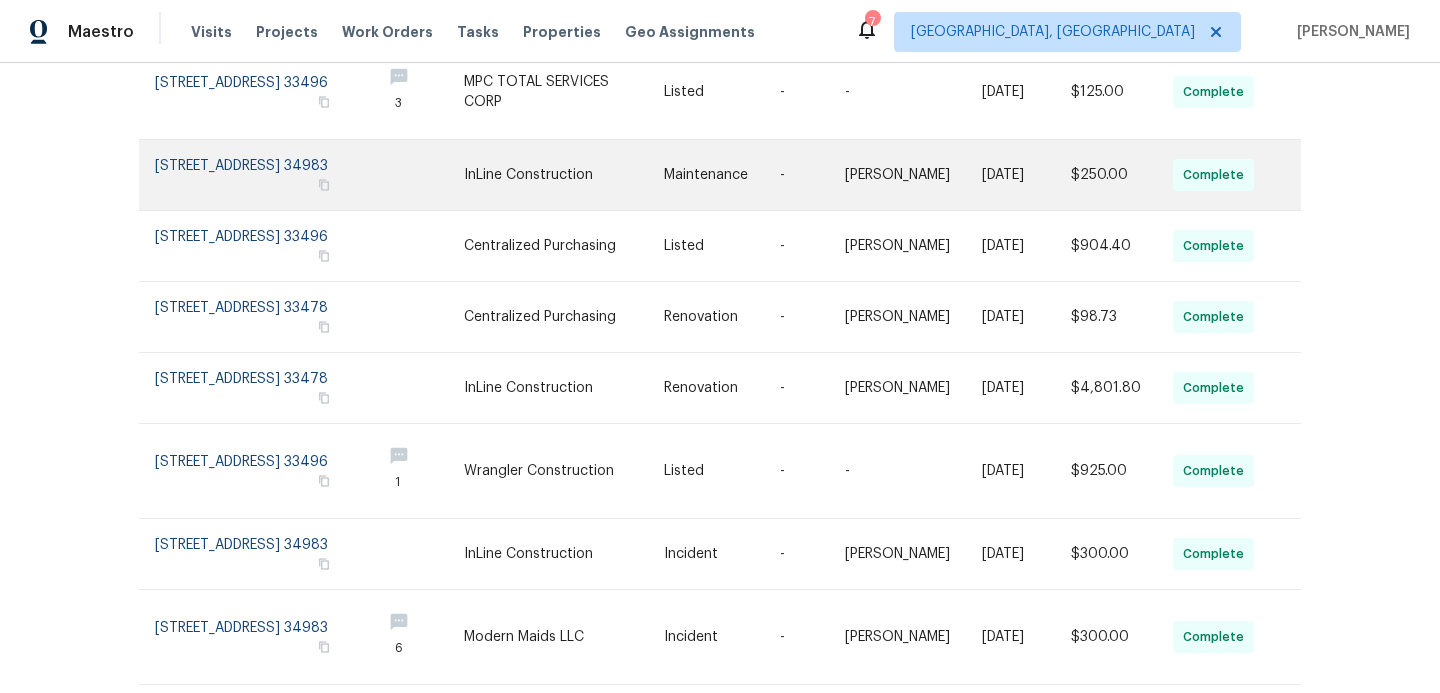 scroll, scrollTop: 405, scrollLeft: 0, axis: vertical 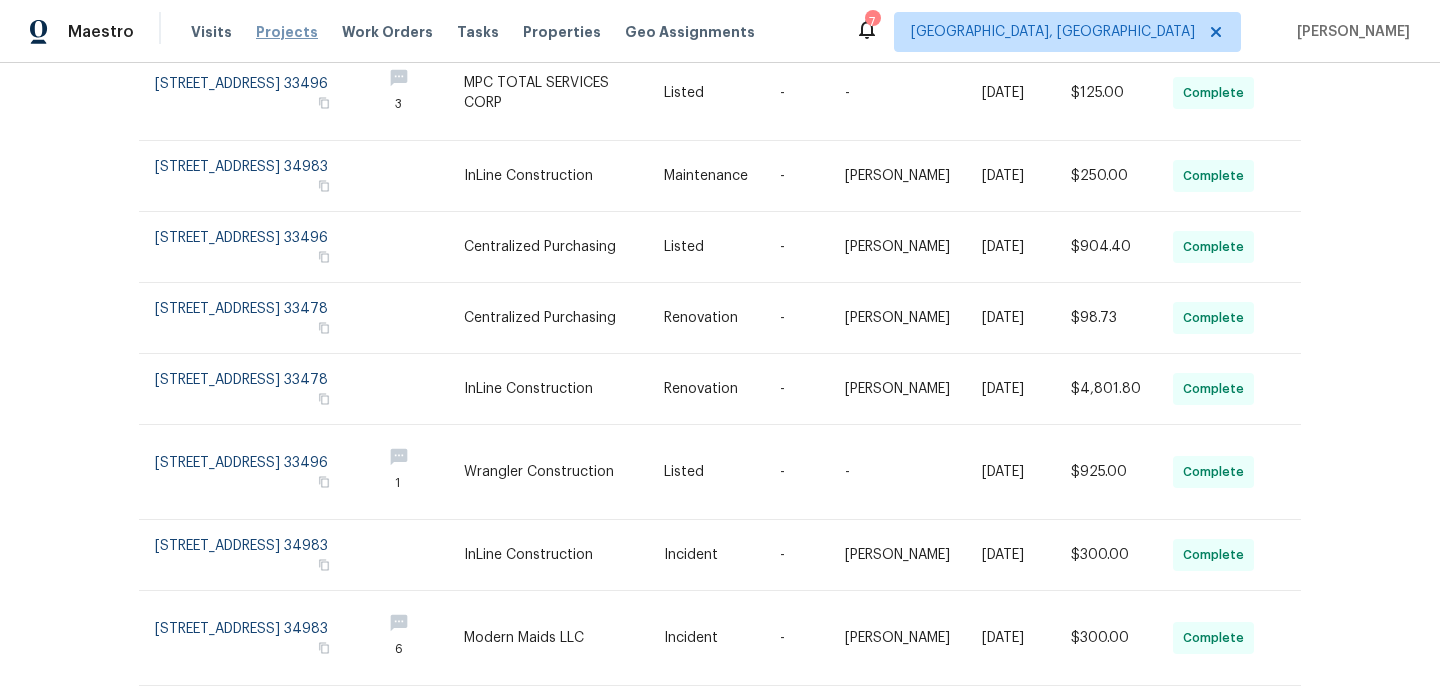 click on "Projects" at bounding box center [287, 32] 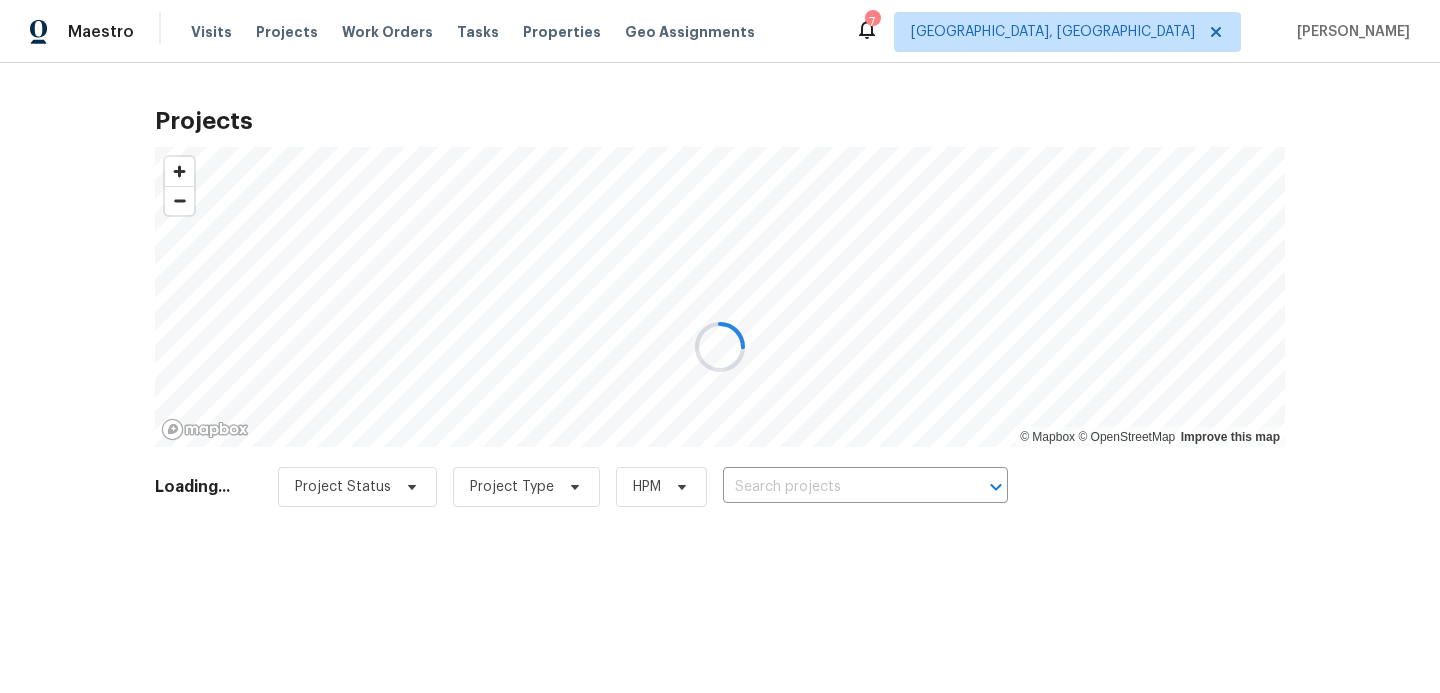 click at bounding box center [720, 346] 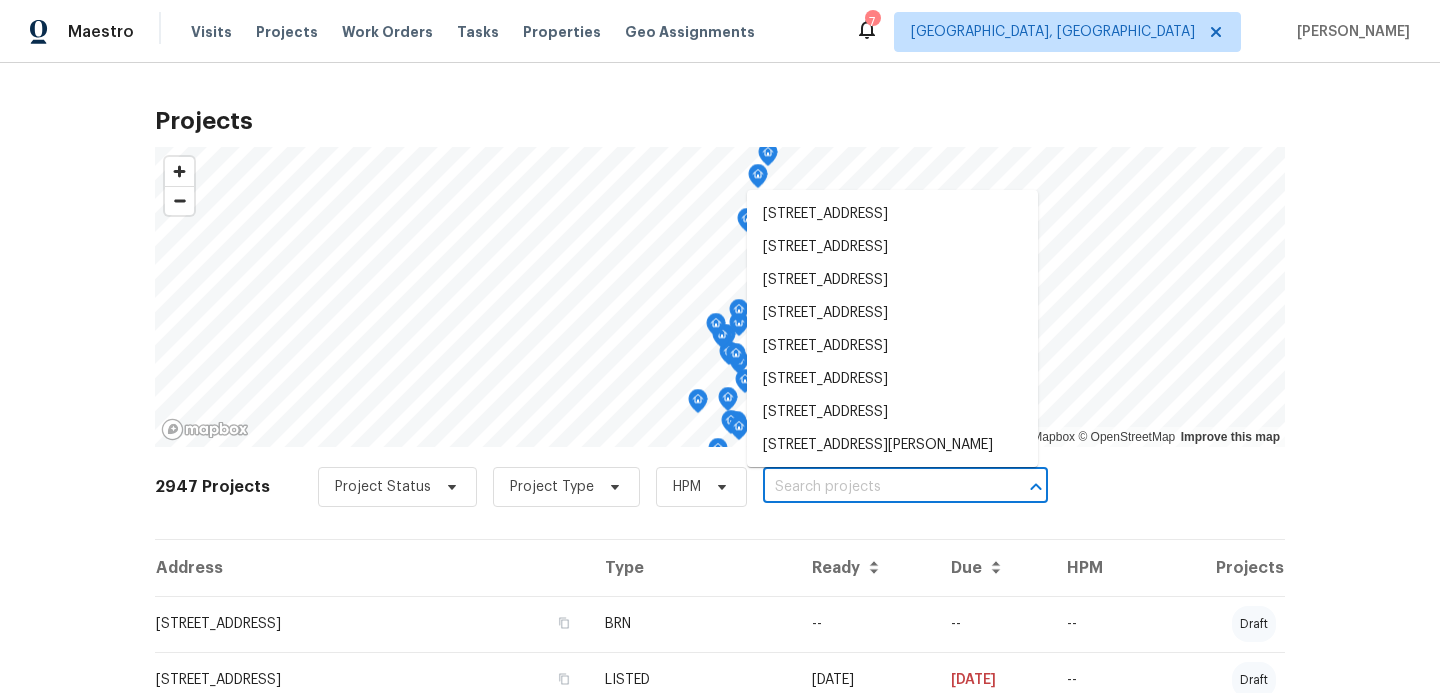 click at bounding box center [877, 487] 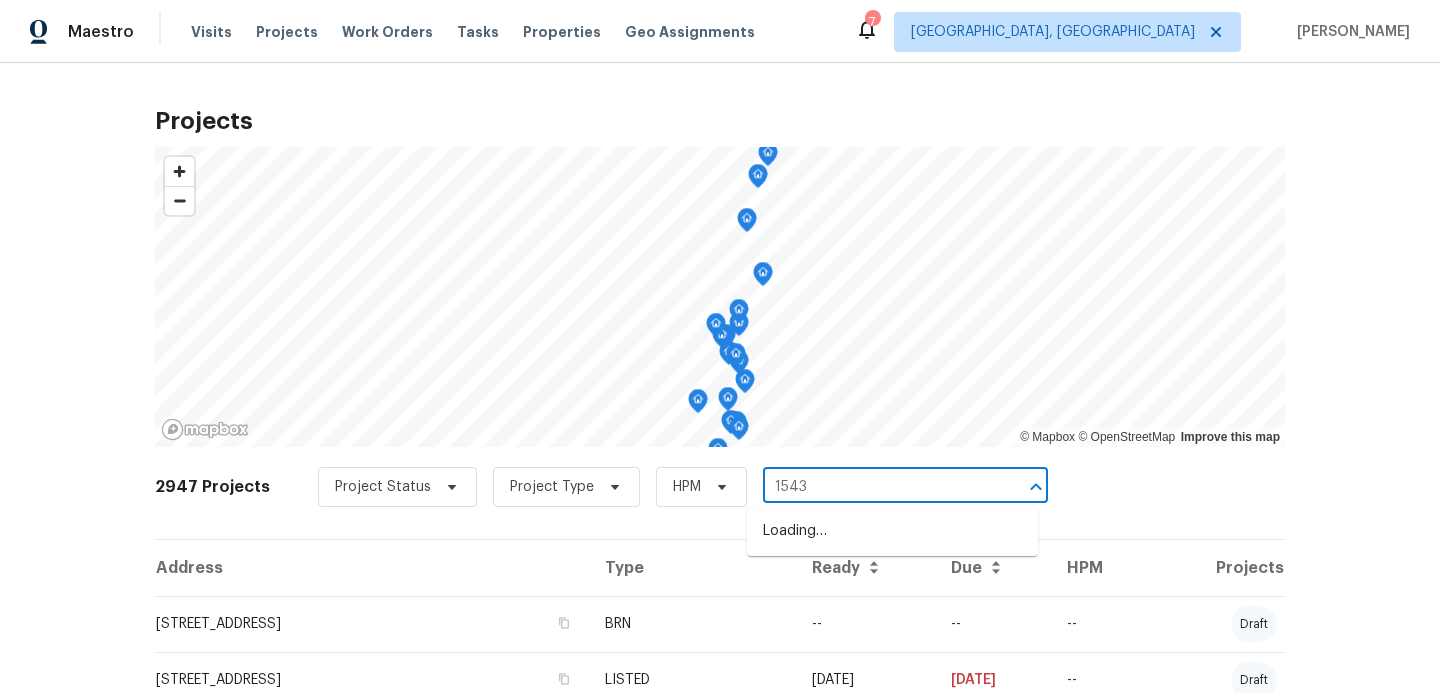 type on "15431" 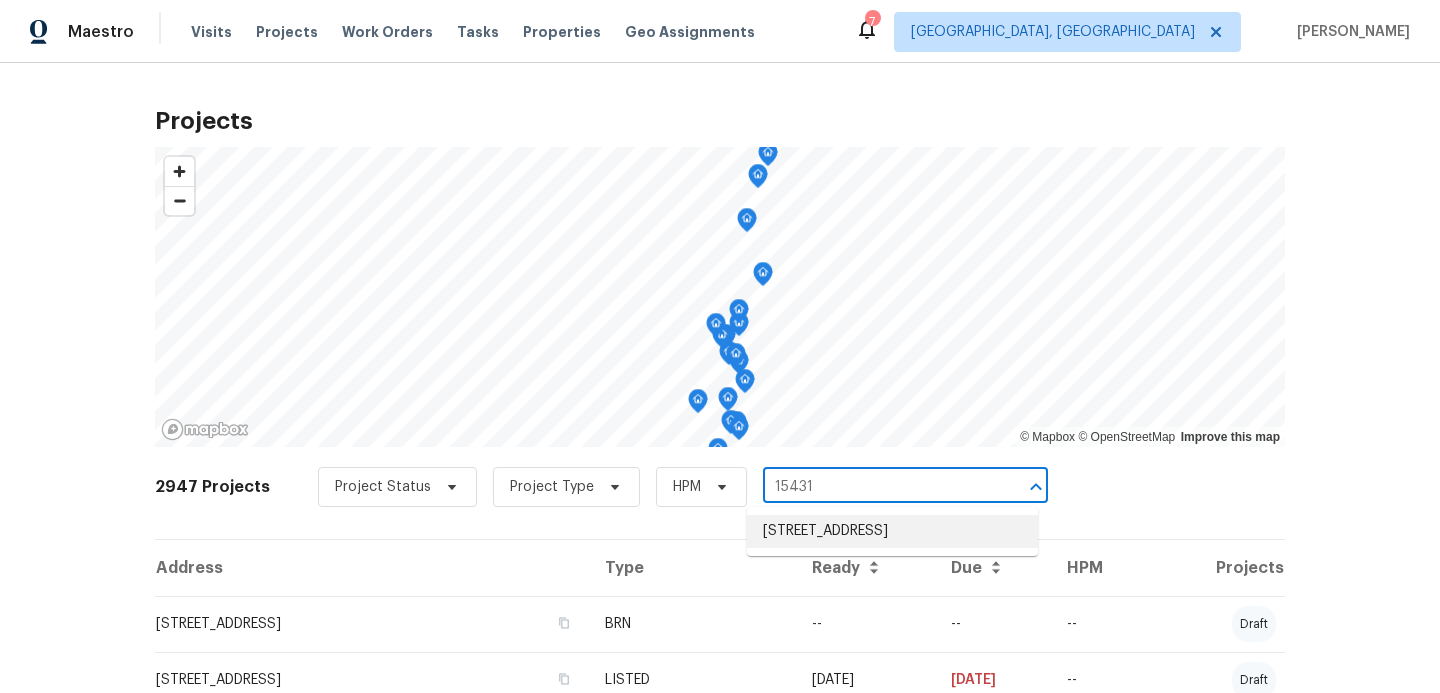 click on "[STREET_ADDRESS]" at bounding box center (892, 531) 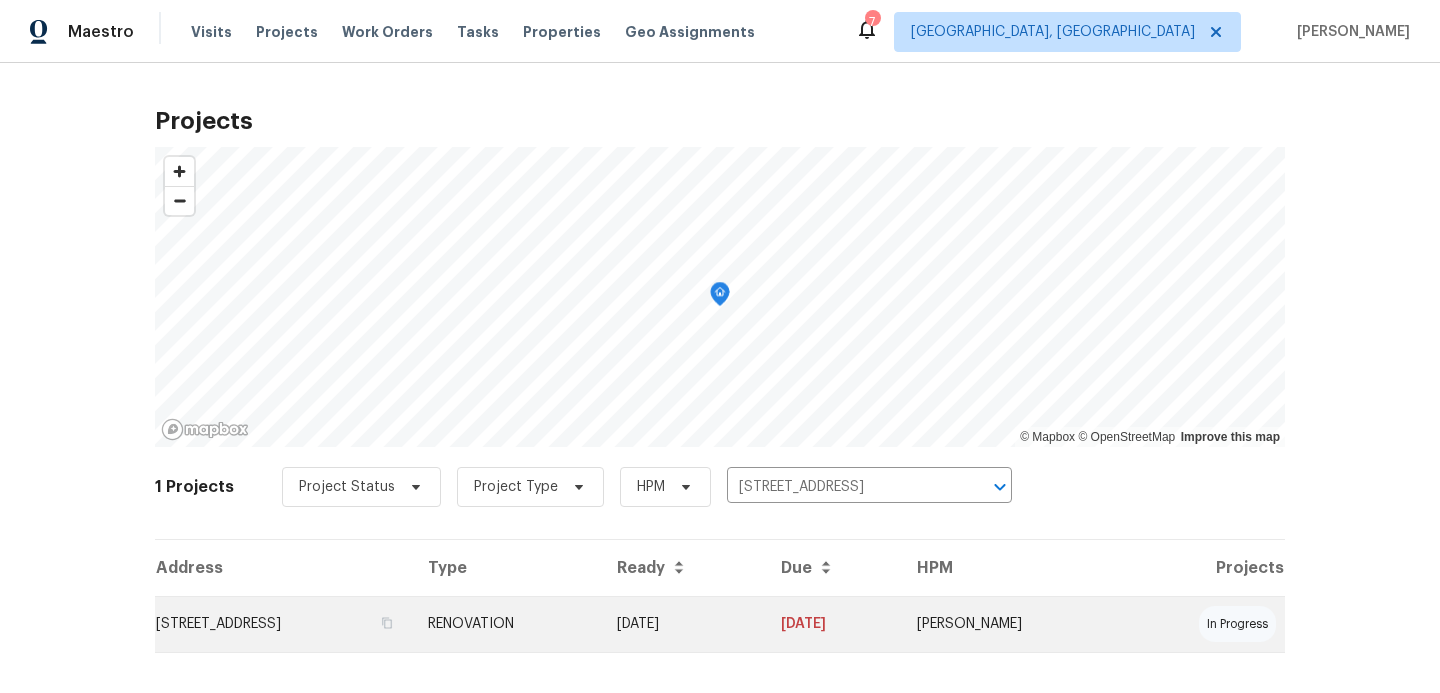click on "RENOVATION" at bounding box center [506, 624] 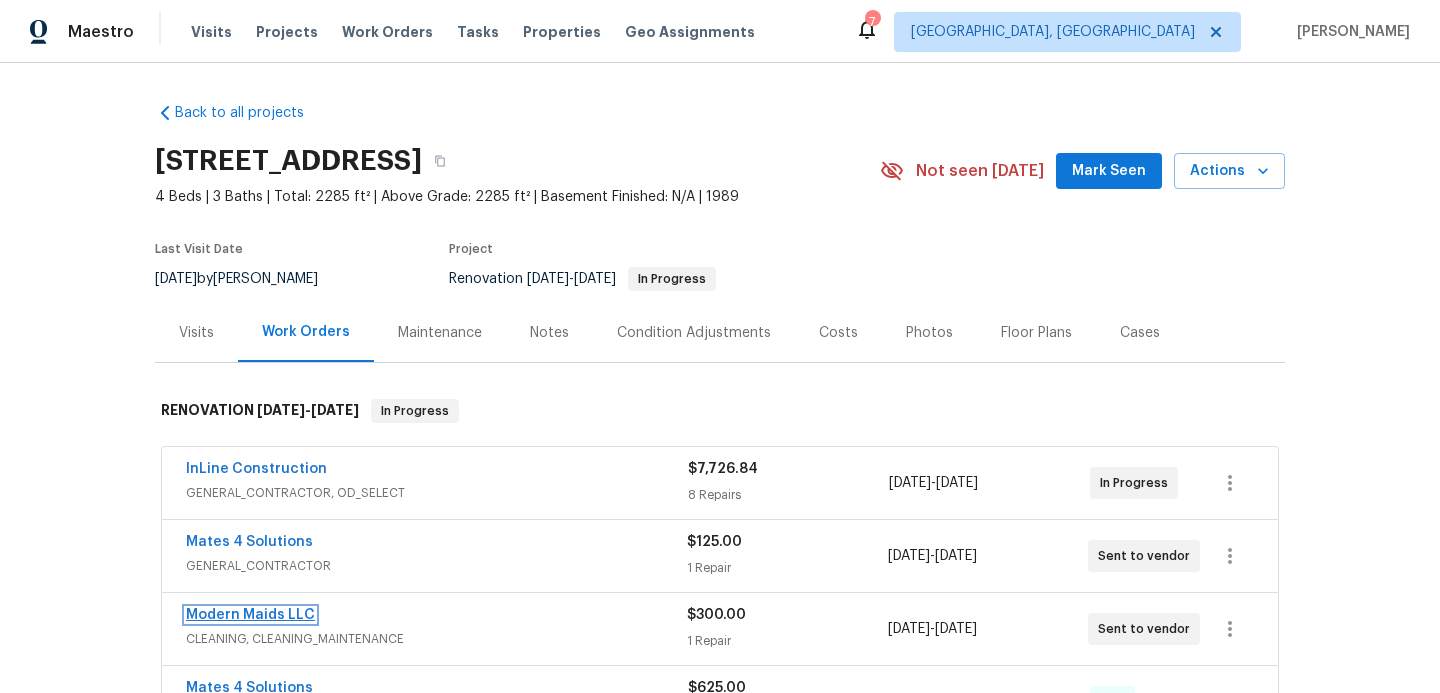 click on "Modern Maids LLC" at bounding box center [250, 615] 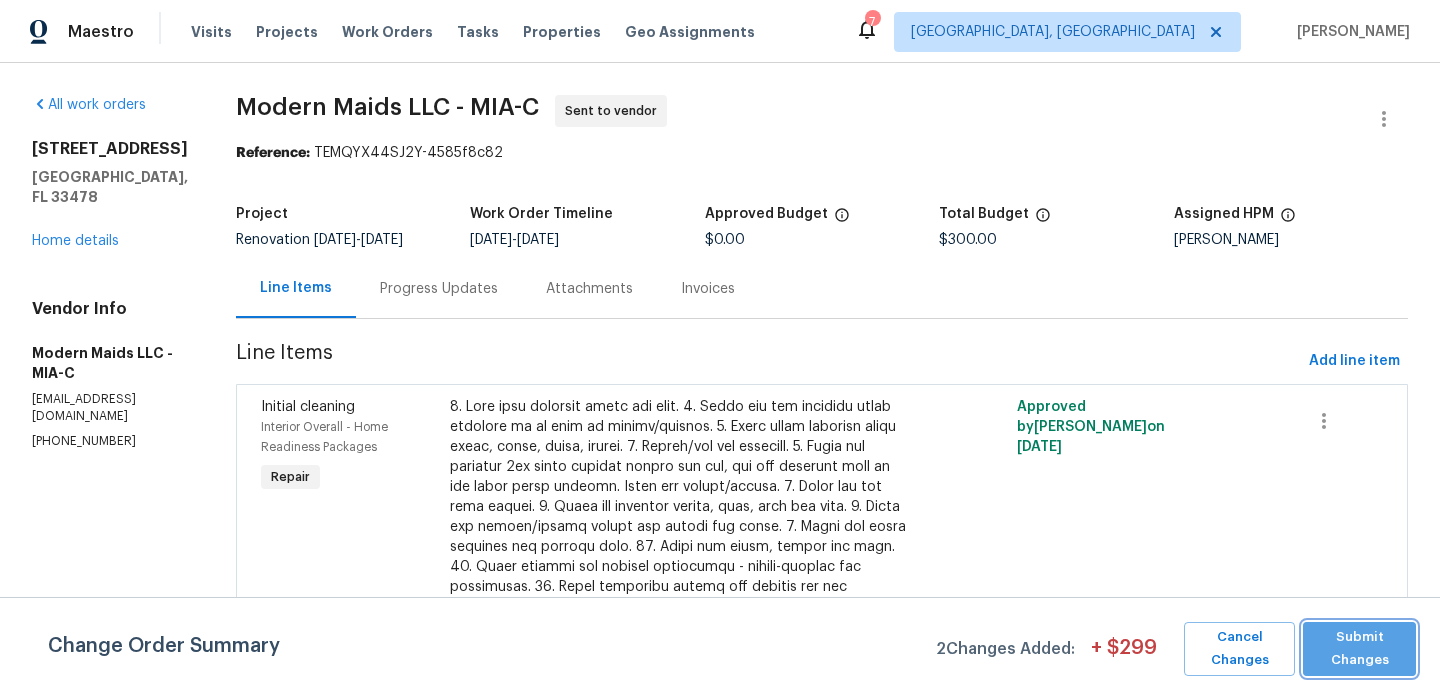 click on "Submit Changes" at bounding box center (1359, 649) 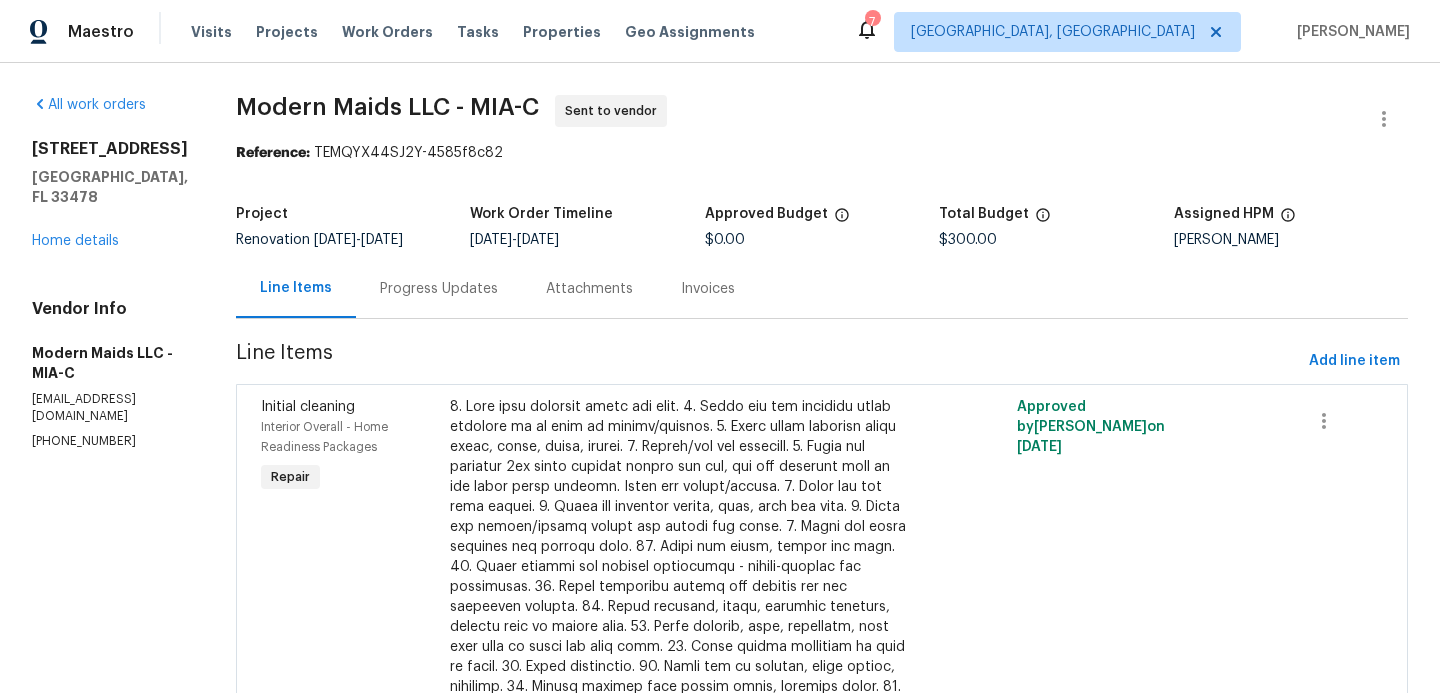 click on "Progress Updates" at bounding box center (439, 289) 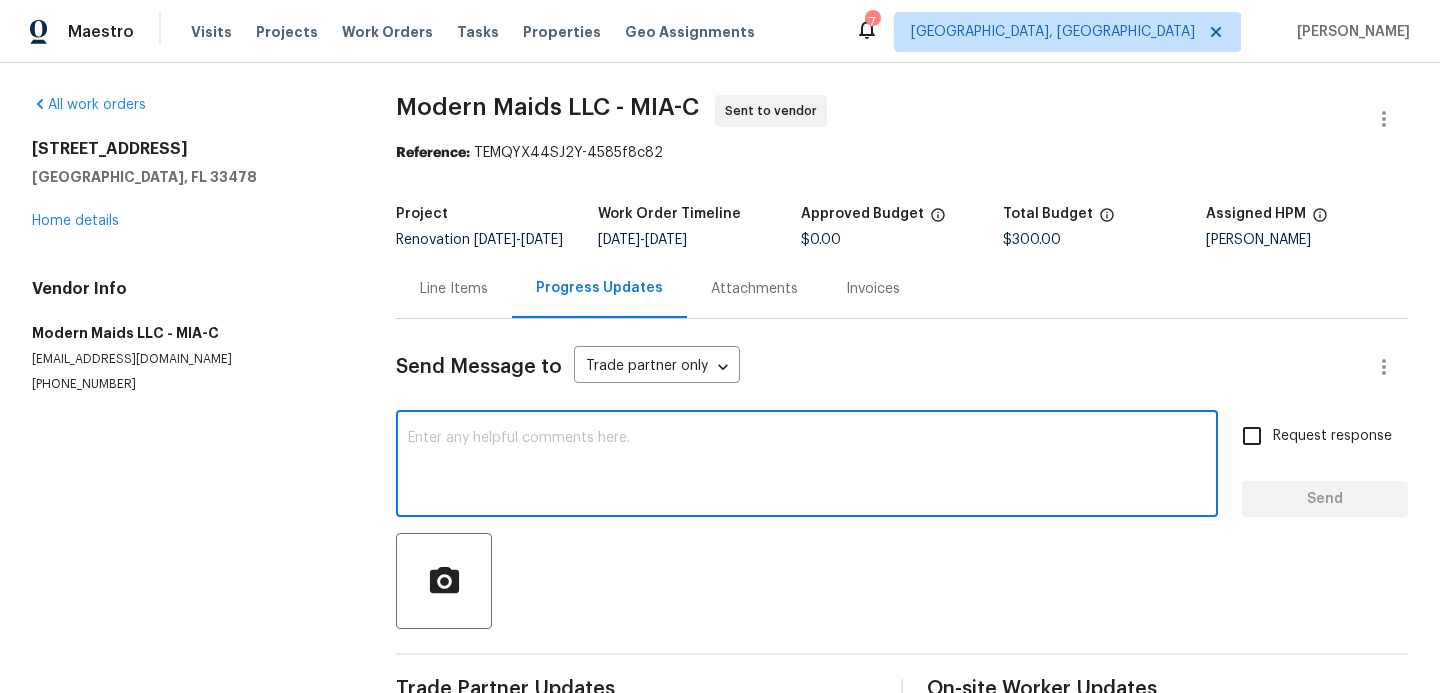 scroll, scrollTop: 1, scrollLeft: 0, axis: vertical 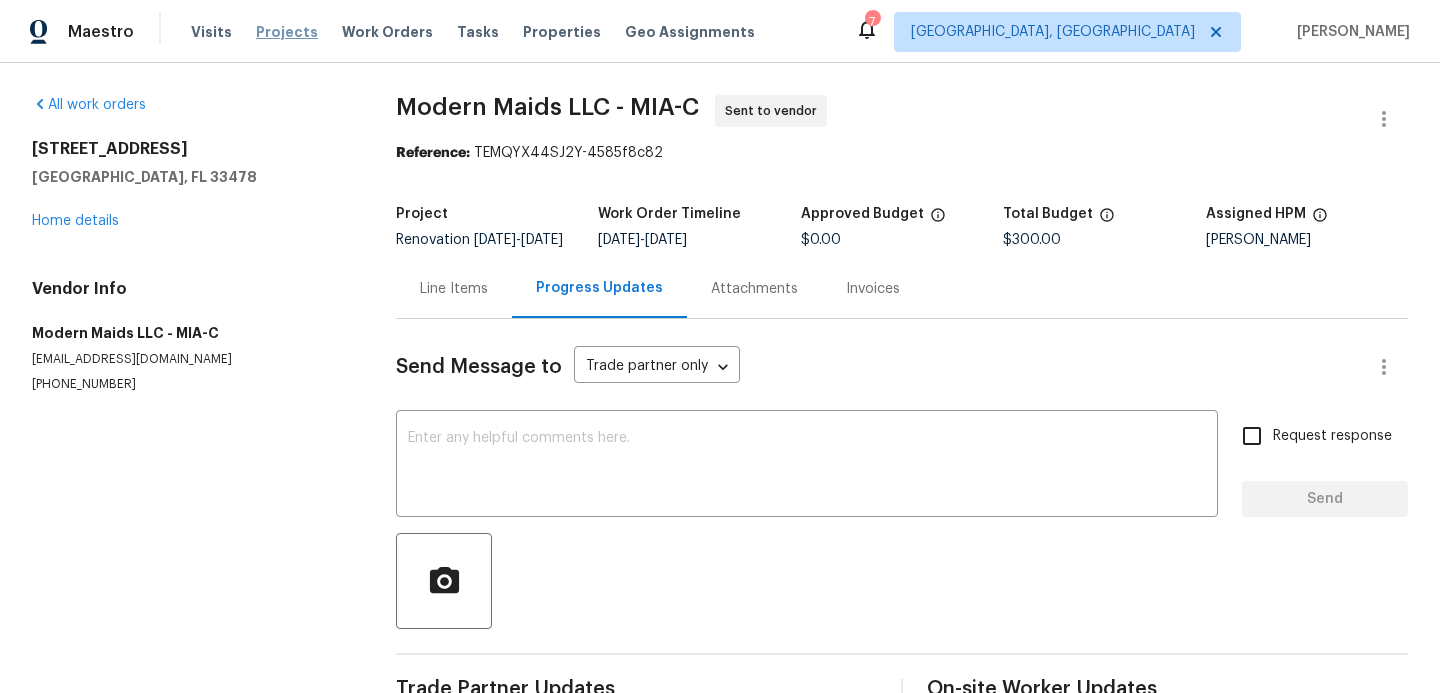 click on "Projects" at bounding box center [287, 32] 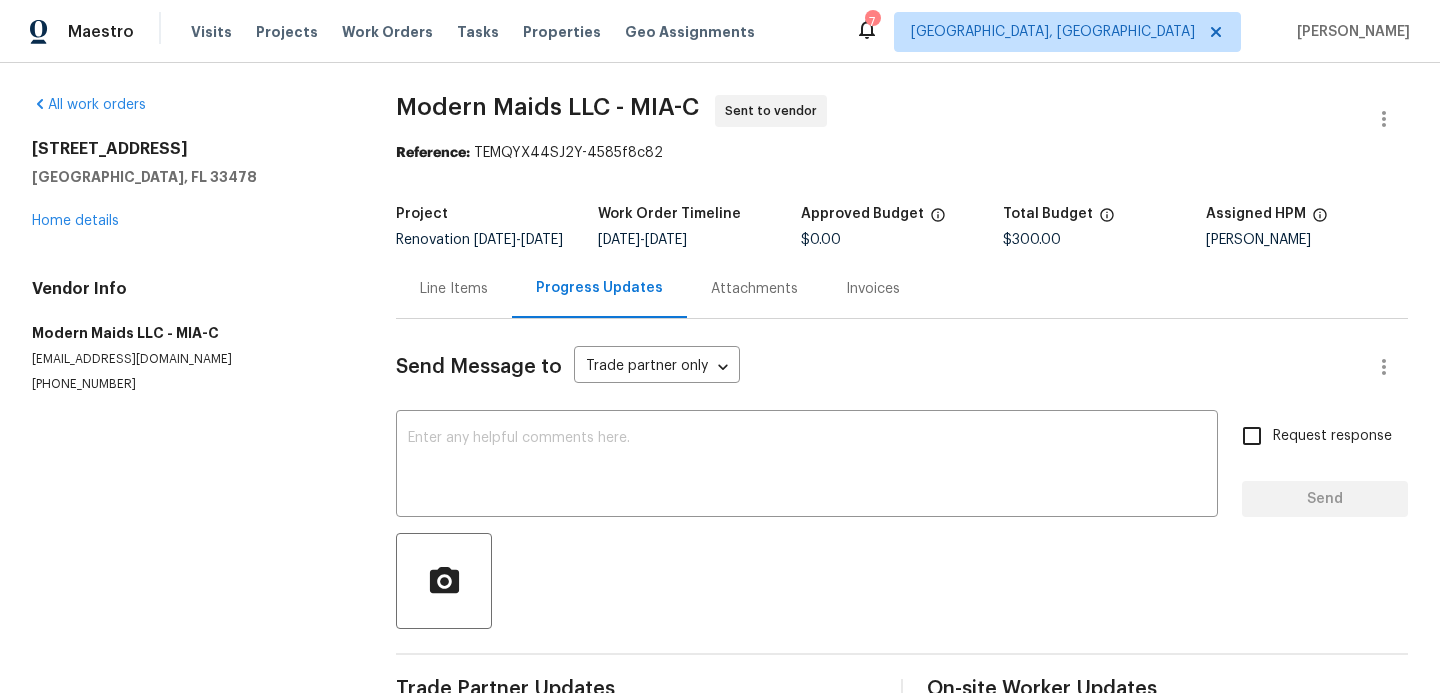 click at bounding box center (807, 466) 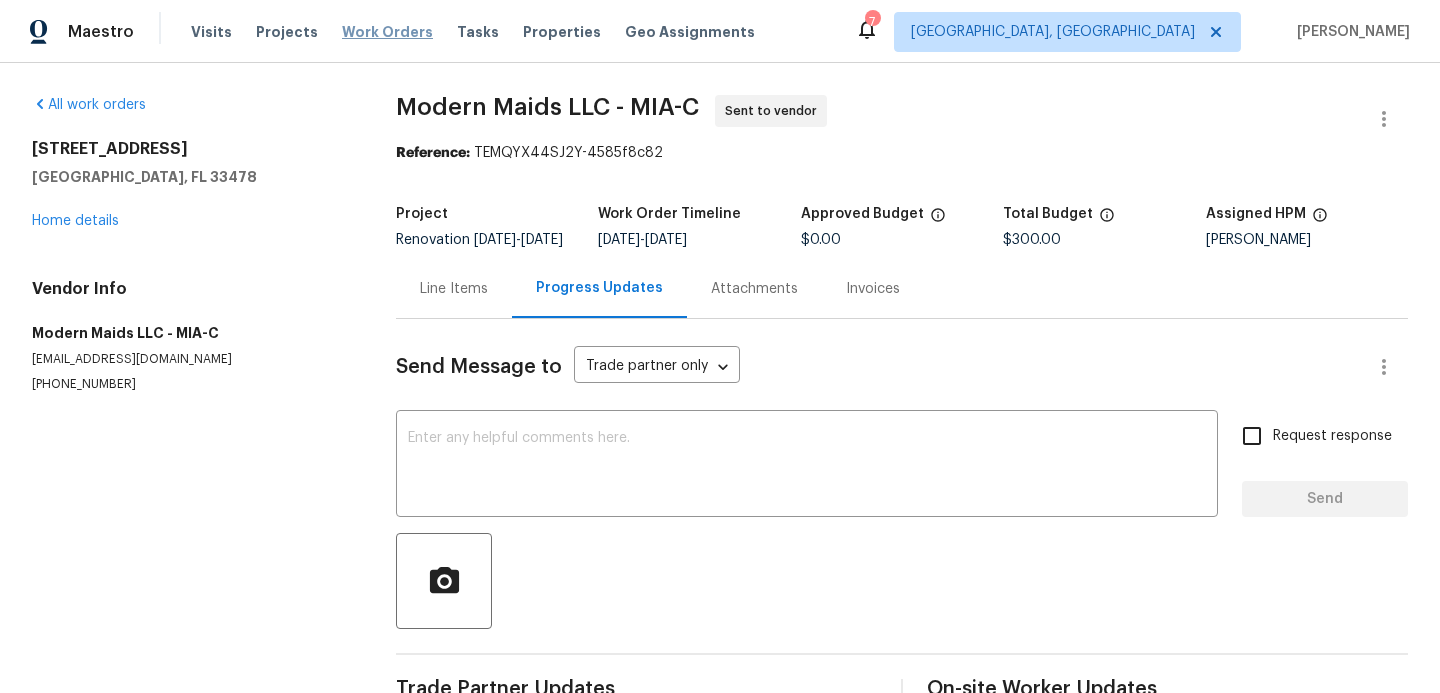 click on "Work Orders" at bounding box center (387, 32) 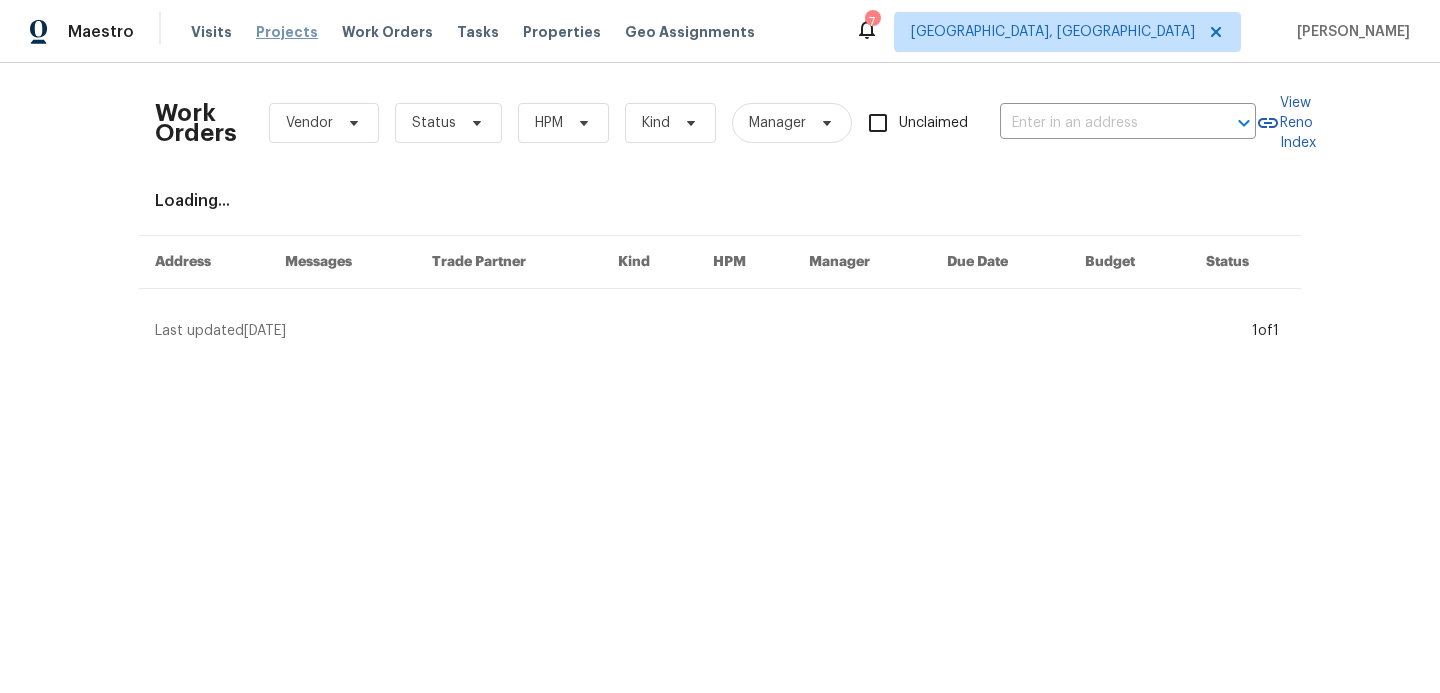 click on "Projects" at bounding box center (287, 32) 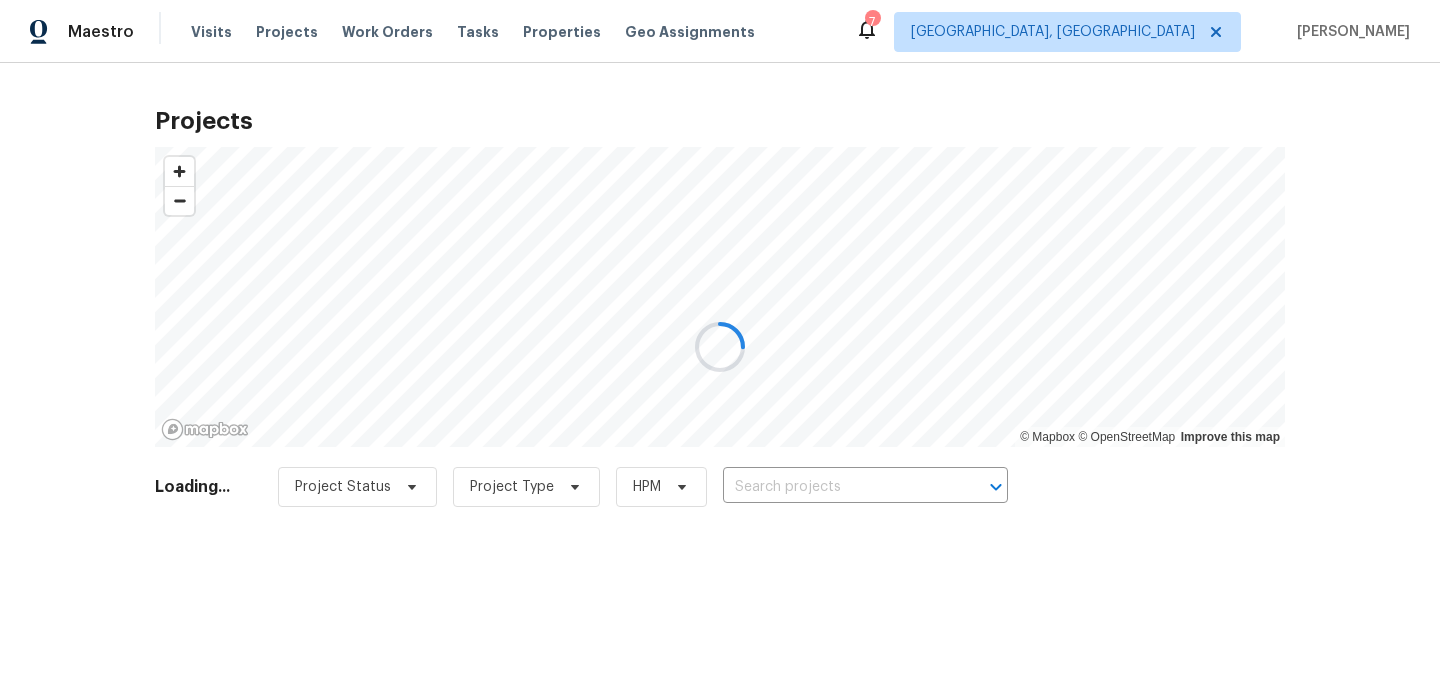 click at bounding box center (720, 346) 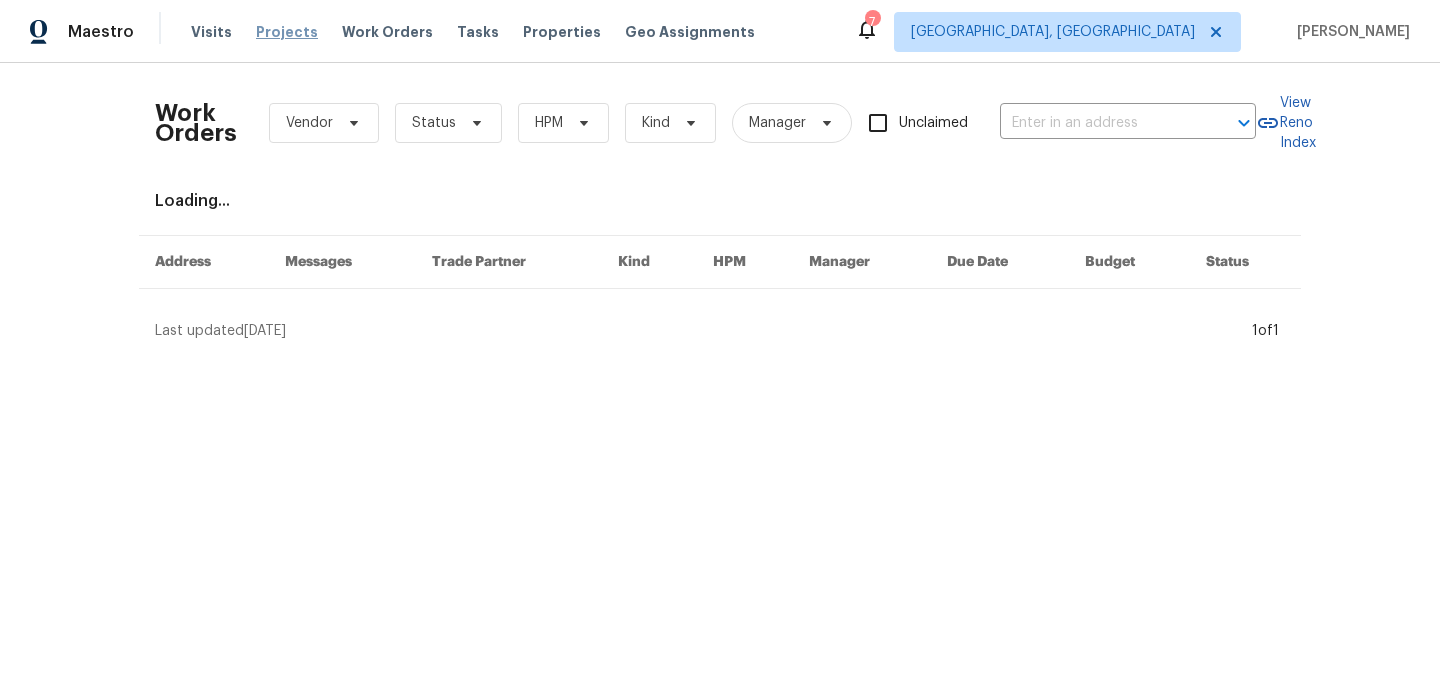 click on "Projects" at bounding box center (287, 32) 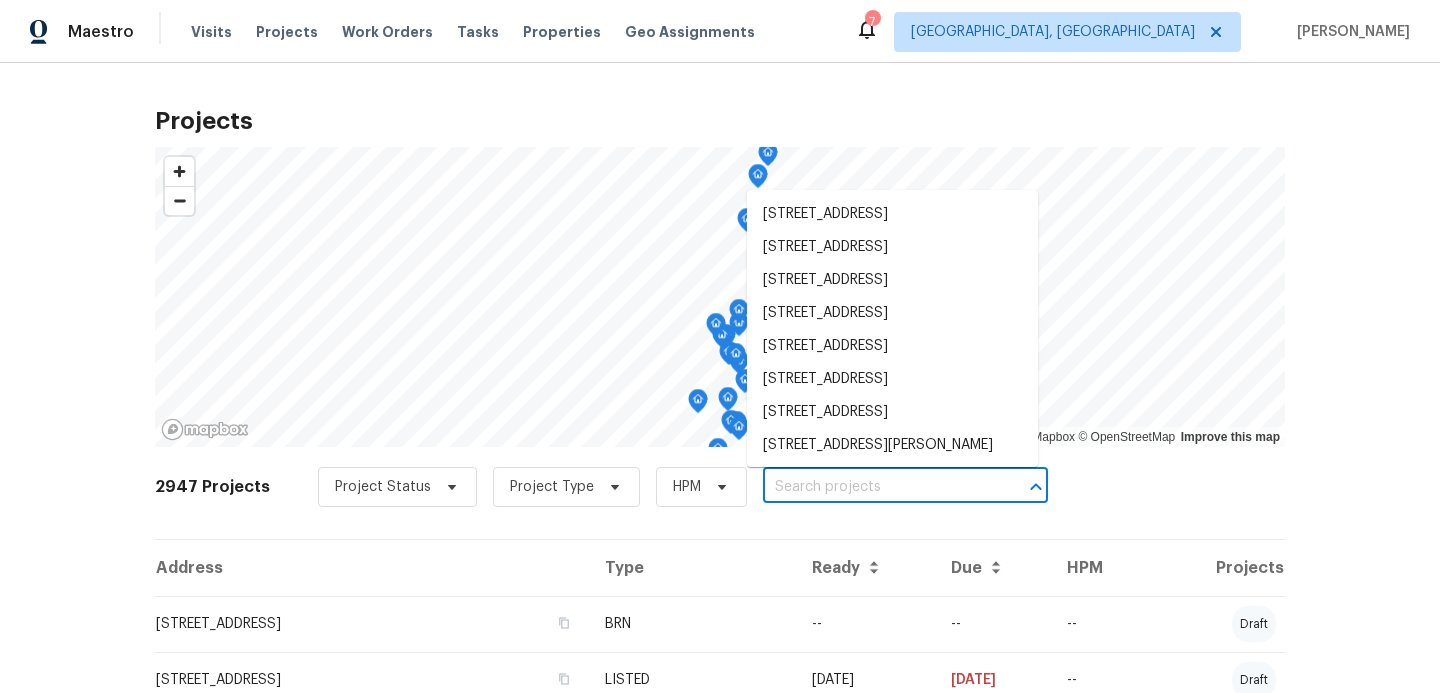click at bounding box center [877, 487] 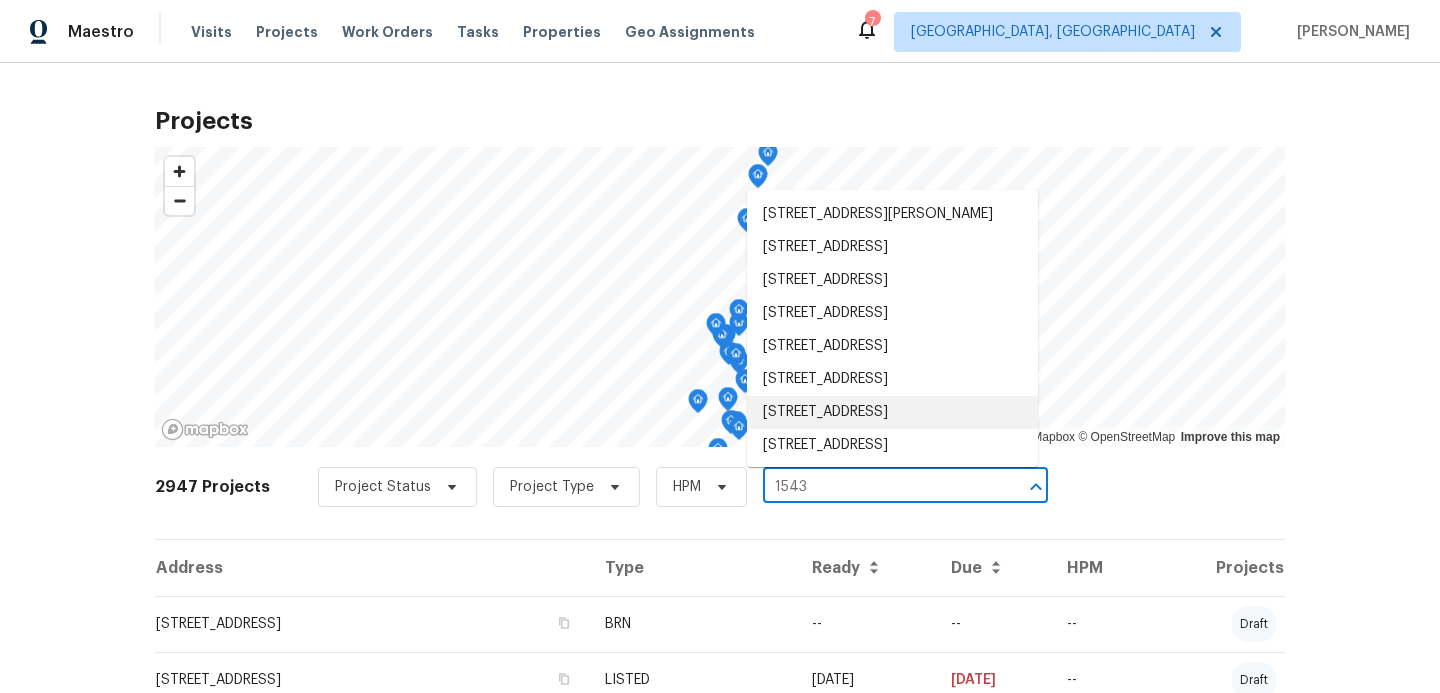 type on "15431" 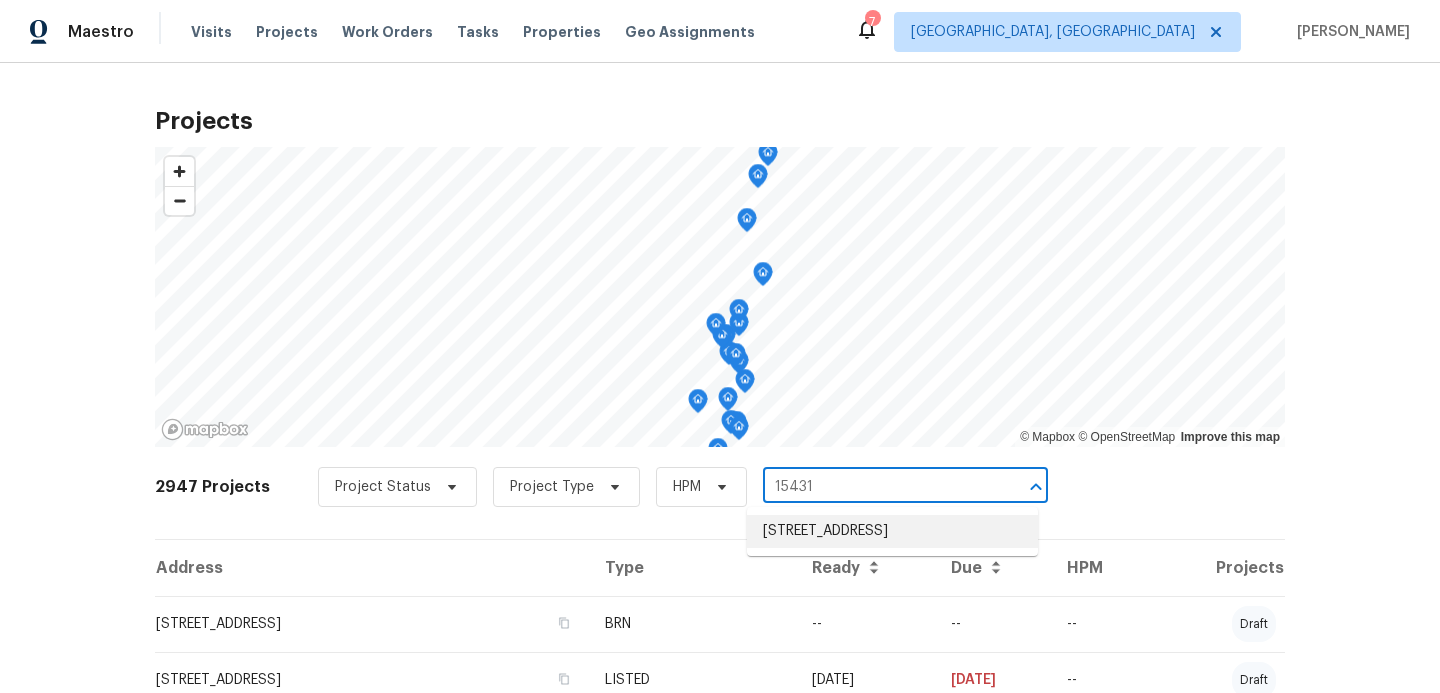 click on "[STREET_ADDRESS]" at bounding box center (892, 531) 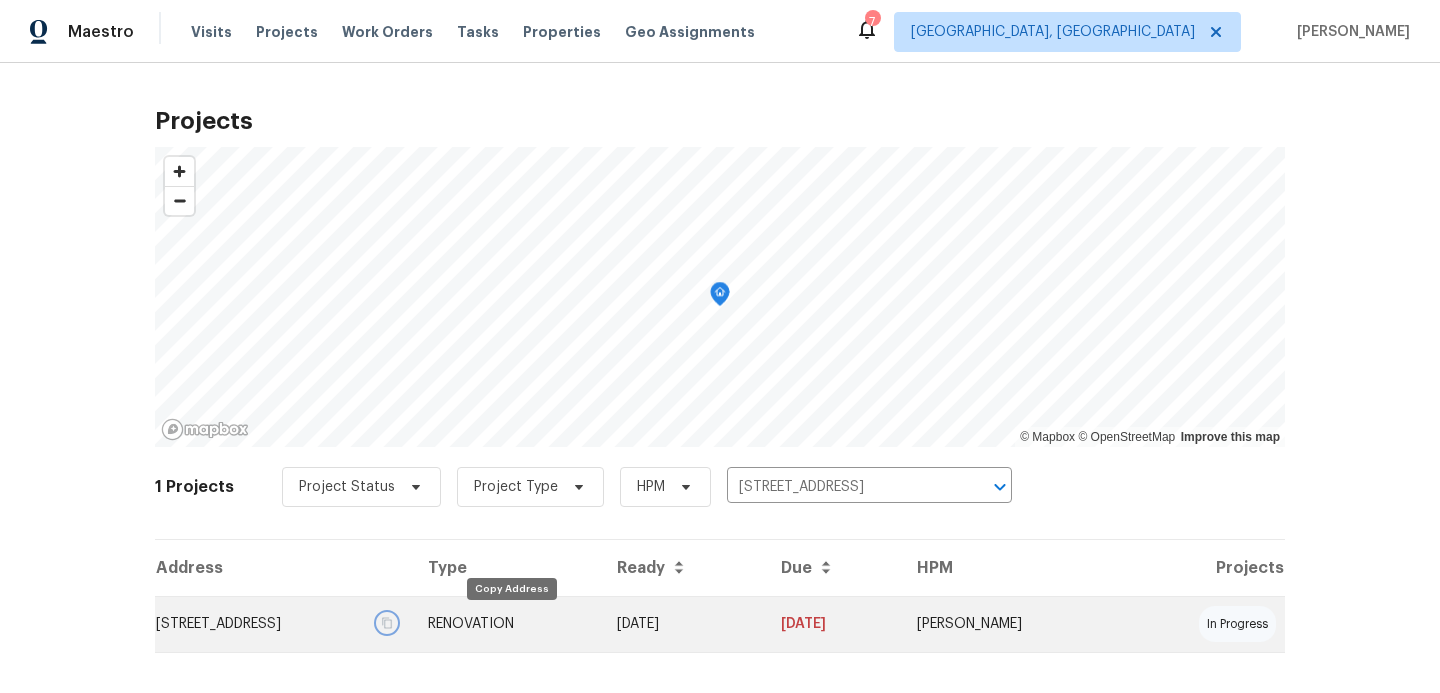 click at bounding box center [387, 623] 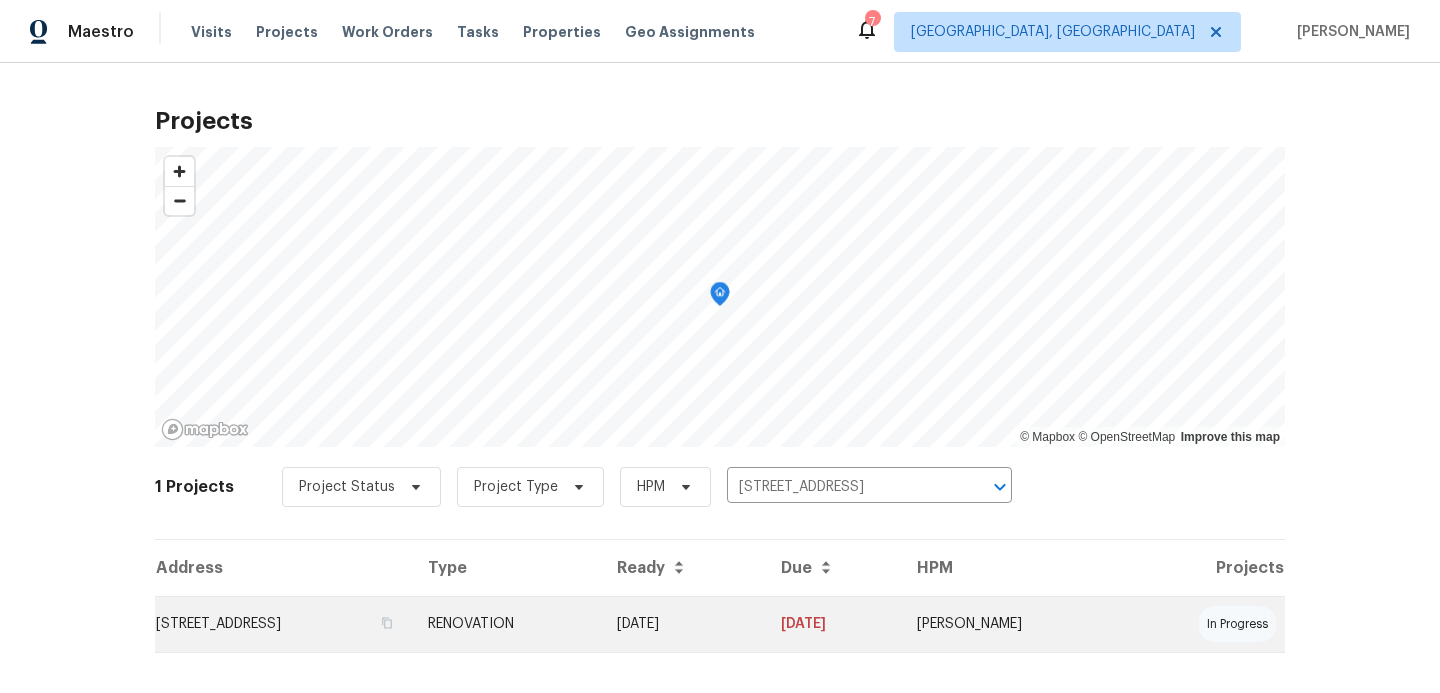 click on "[STREET_ADDRESS]" at bounding box center [283, 624] 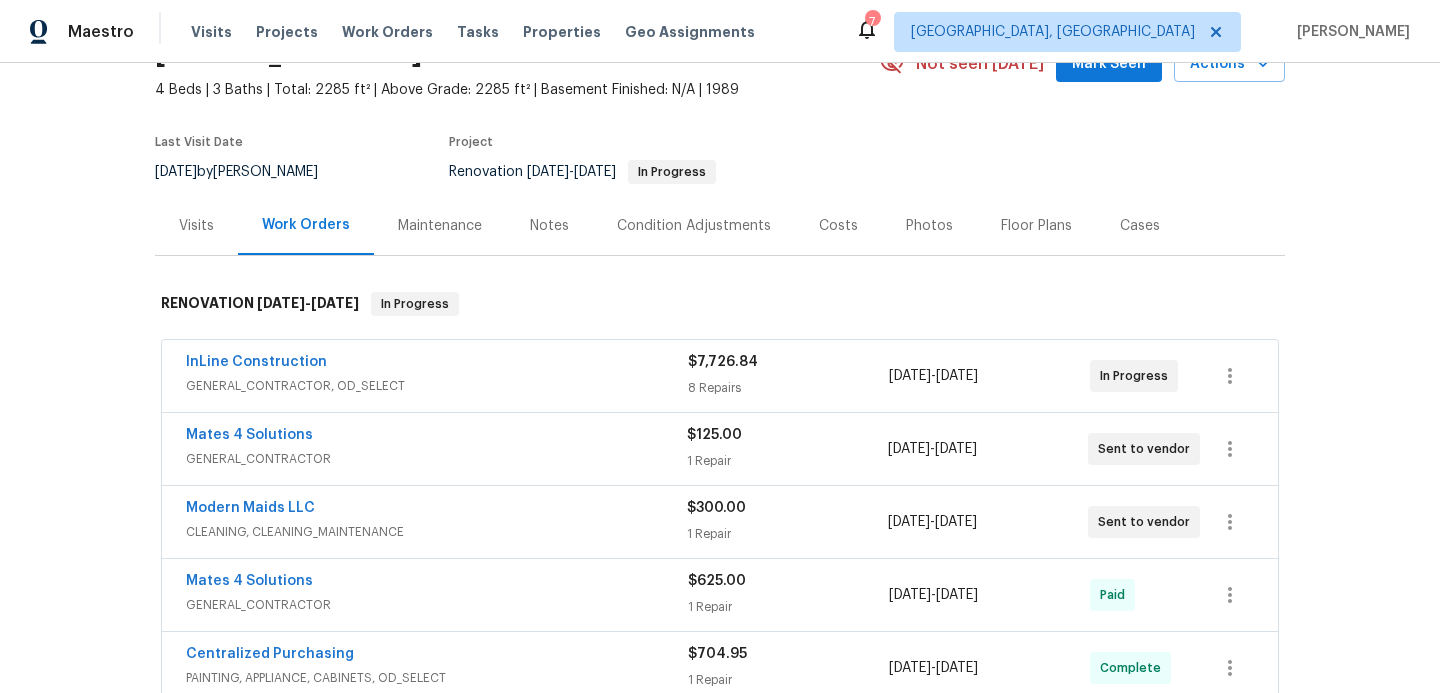 scroll, scrollTop: 111, scrollLeft: 0, axis: vertical 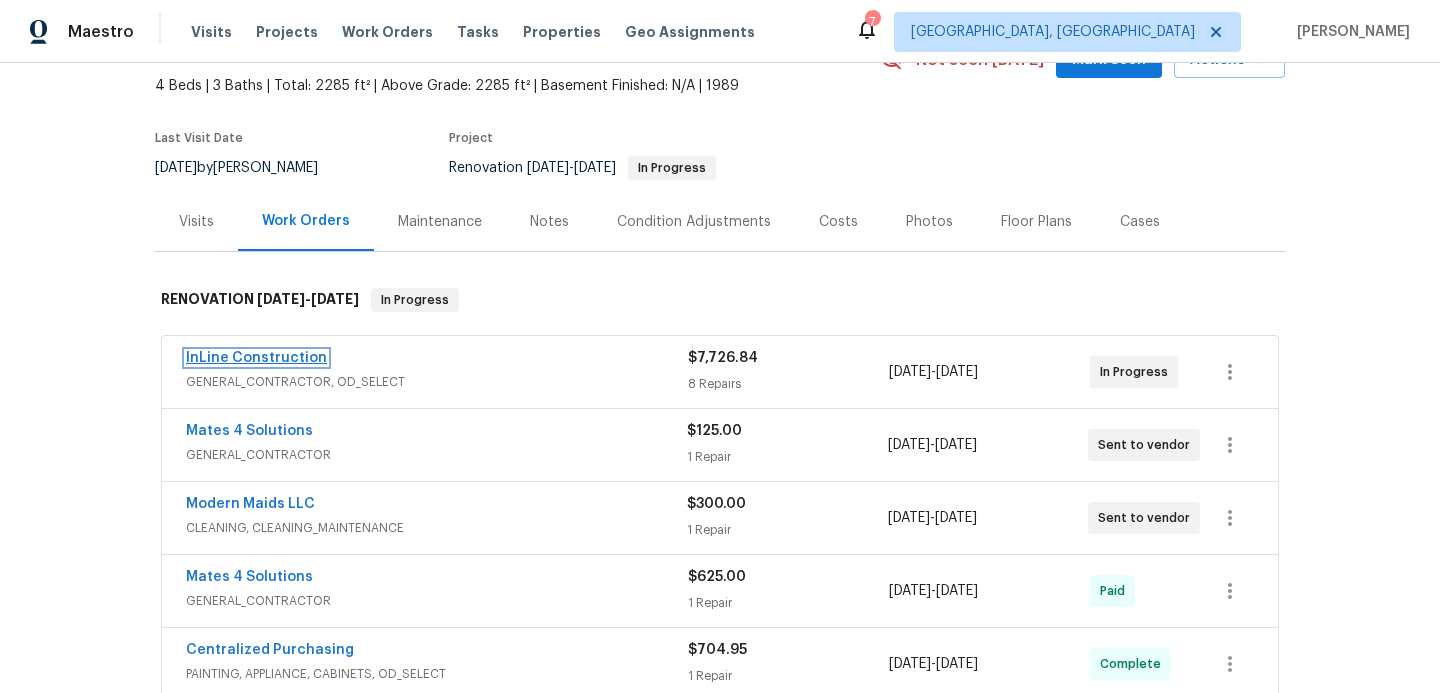 click on "InLine Construction" at bounding box center (256, 358) 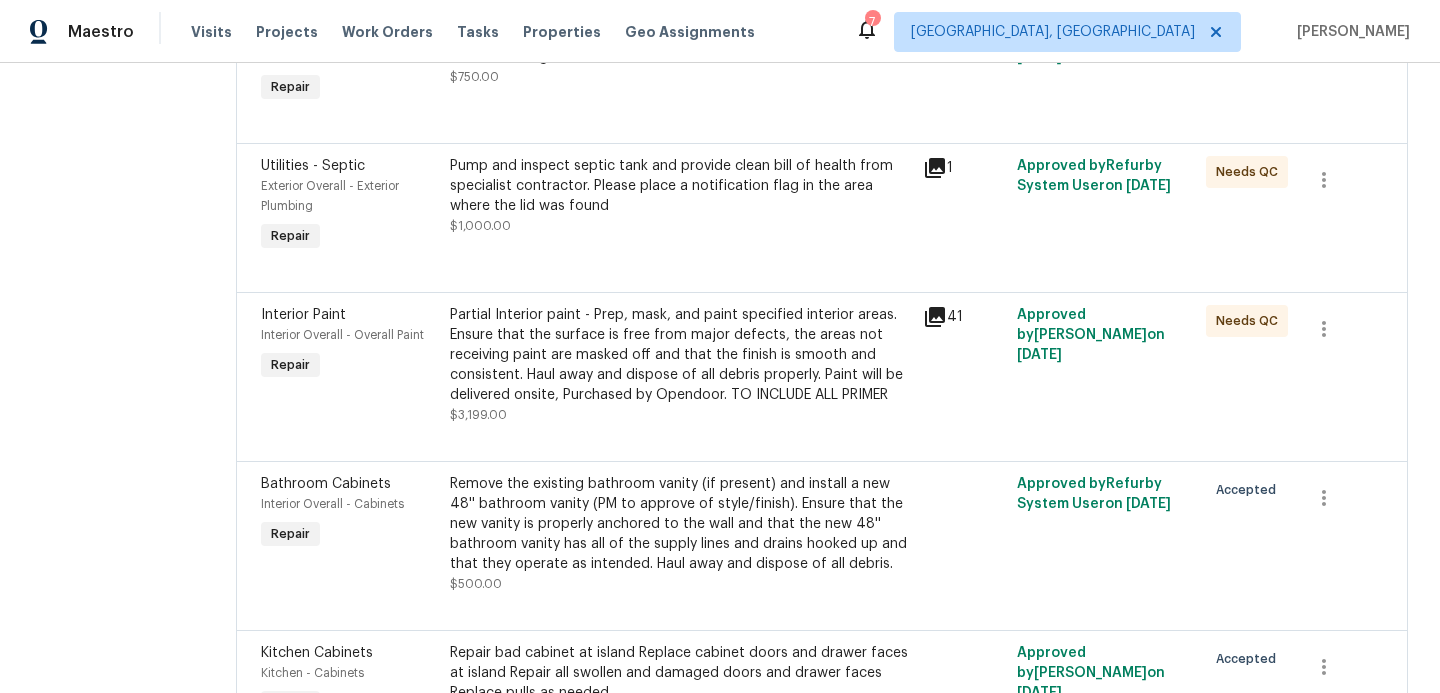 scroll, scrollTop: 705, scrollLeft: 0, axis: vertical 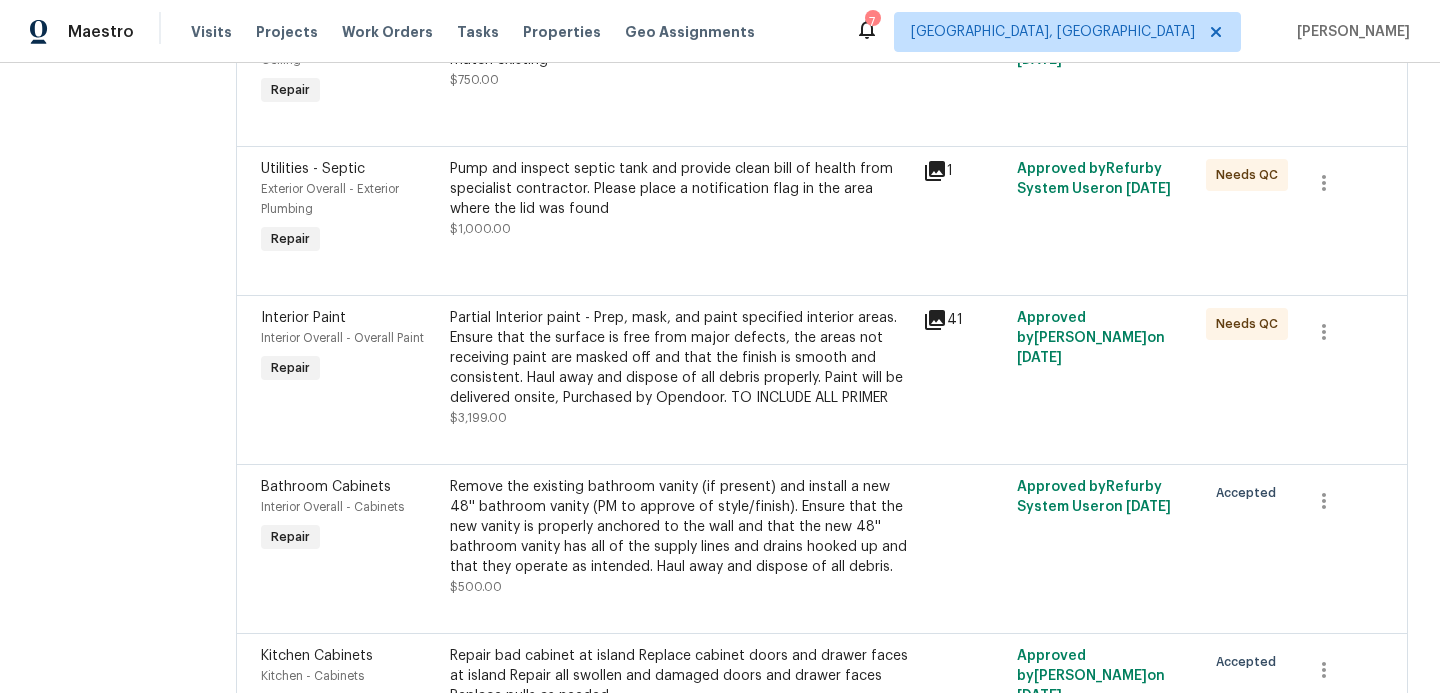 click on "Partial Interior paint - Prep, mask, and paint specified interior areas. Ensure that the surface is free from major defects, the areas not receiving paint are masked off and that the finish is smooth and consistent. Haul away and dispose of all debris properly. Paint will be delivered onsite, Purchased by Opendoor. TO INCLUDE ALL PRIMER" at bounding box center (680, 358) 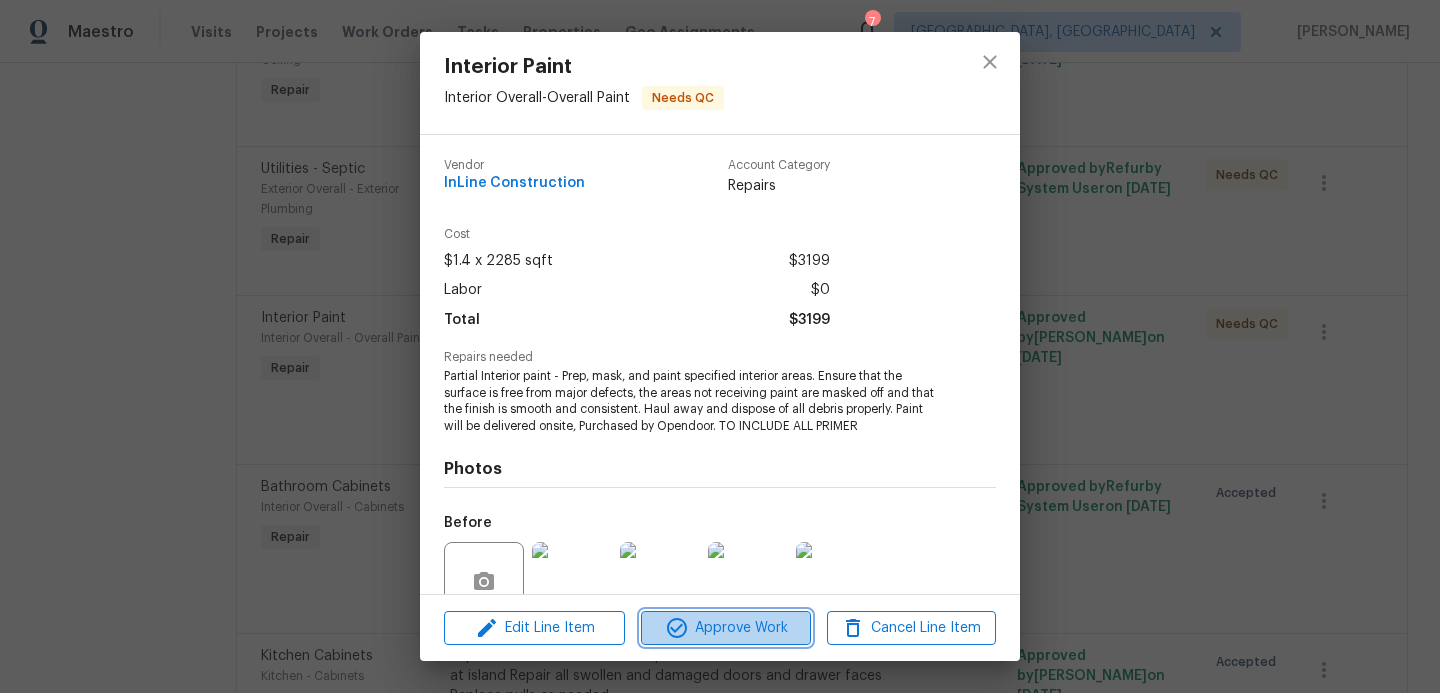 click on "Approve Work" at bounding box center [725, 628] 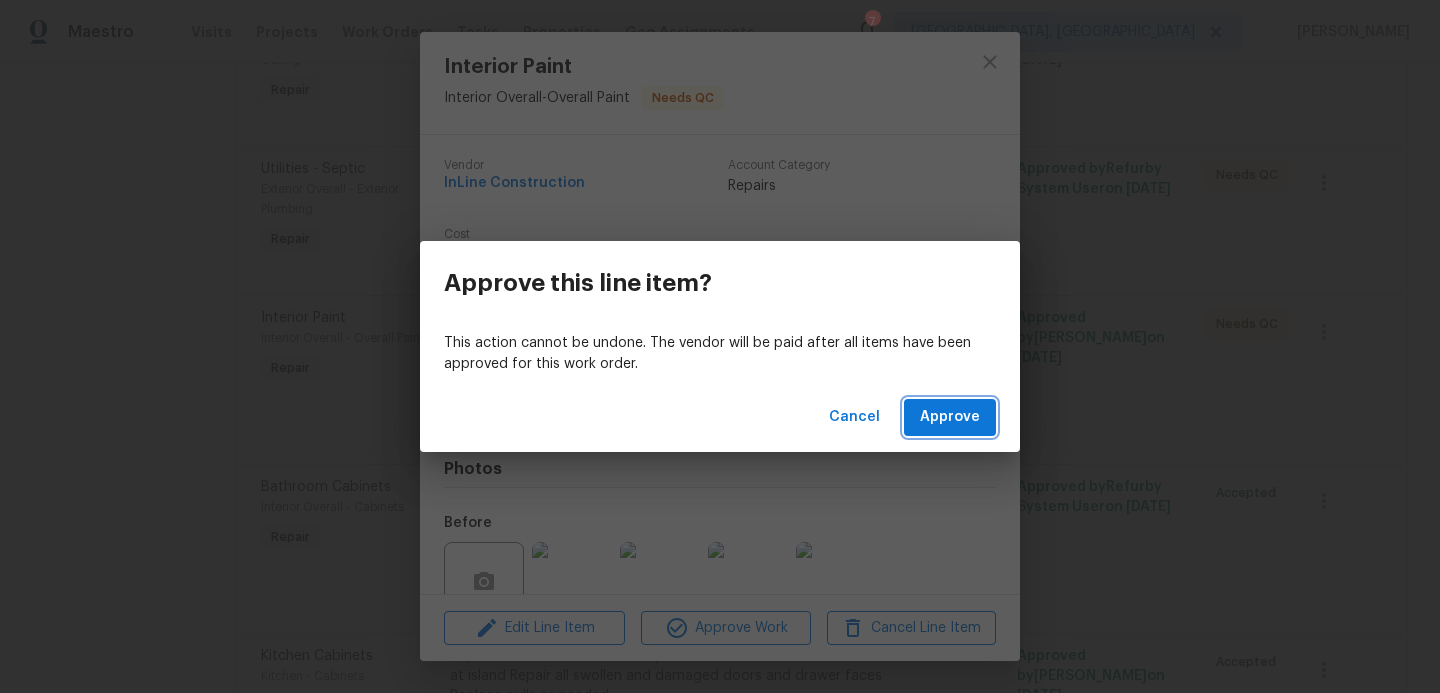 click on "Approve" at bounding box center [950, 417] 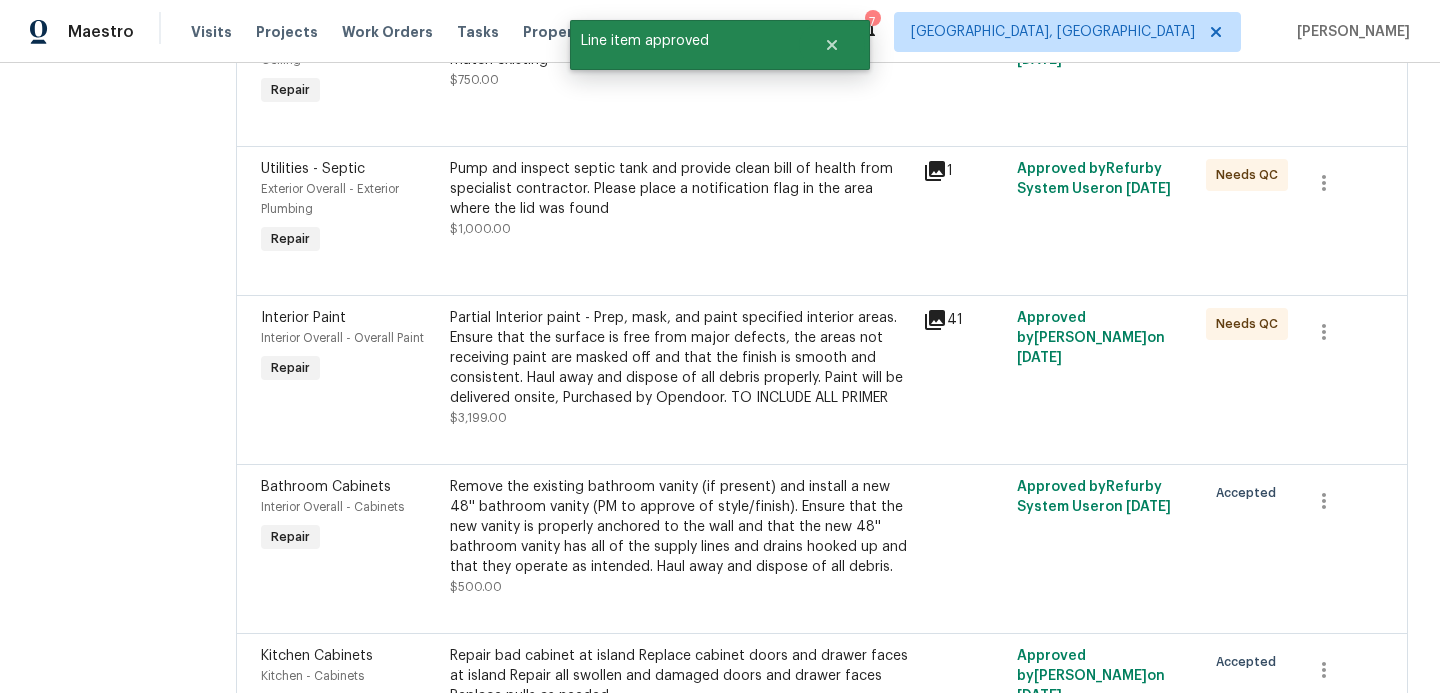 scroll, scrollTop: 0, scrollLeft: 0, axis: both 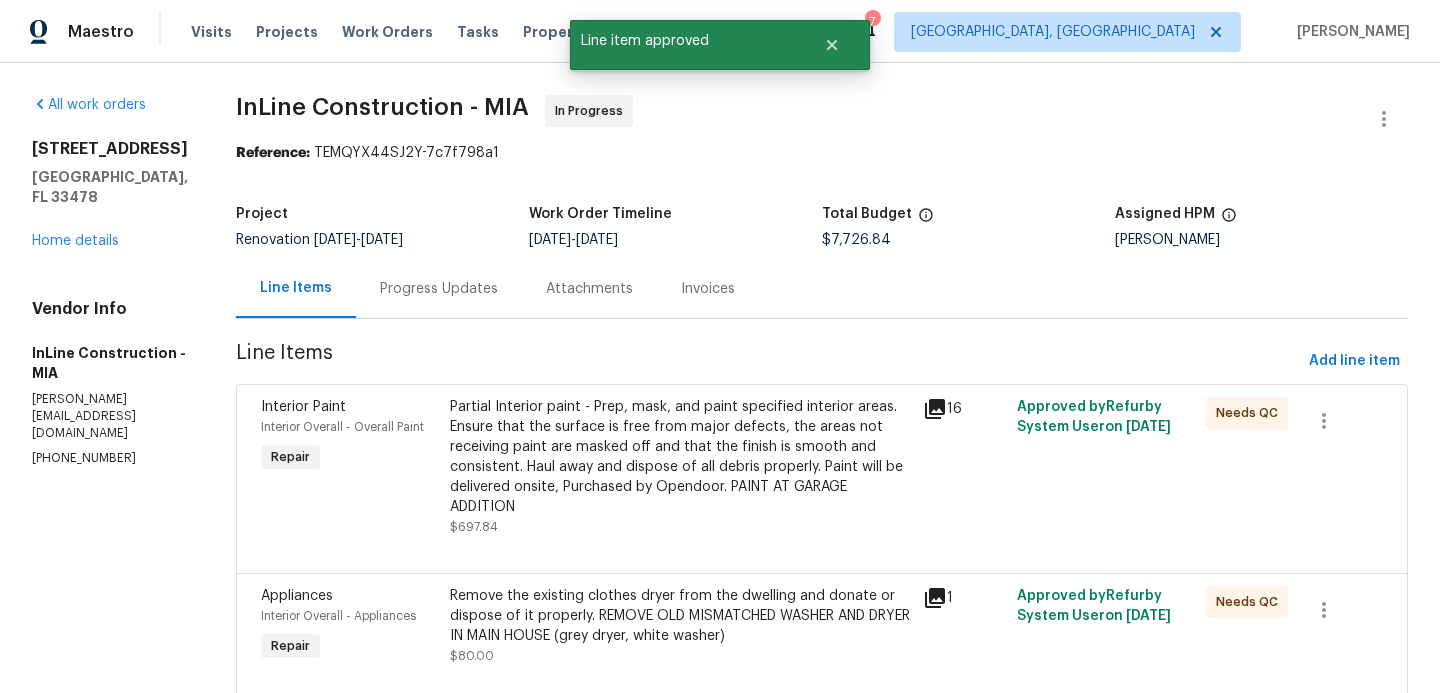 click on "Partial Interior paint - Prep, mask, and paint specified interior areas. Ensure that the surface is free from major defects, the areas not receiving paint are masked off and that the finish is smooth and consistent. Haul away and dispose of all debris properly. Paint will be delivered onsite, Purchased by Opendoor.
PAINT AT GARAGE ADDITION" at bounding box center [680, 457] 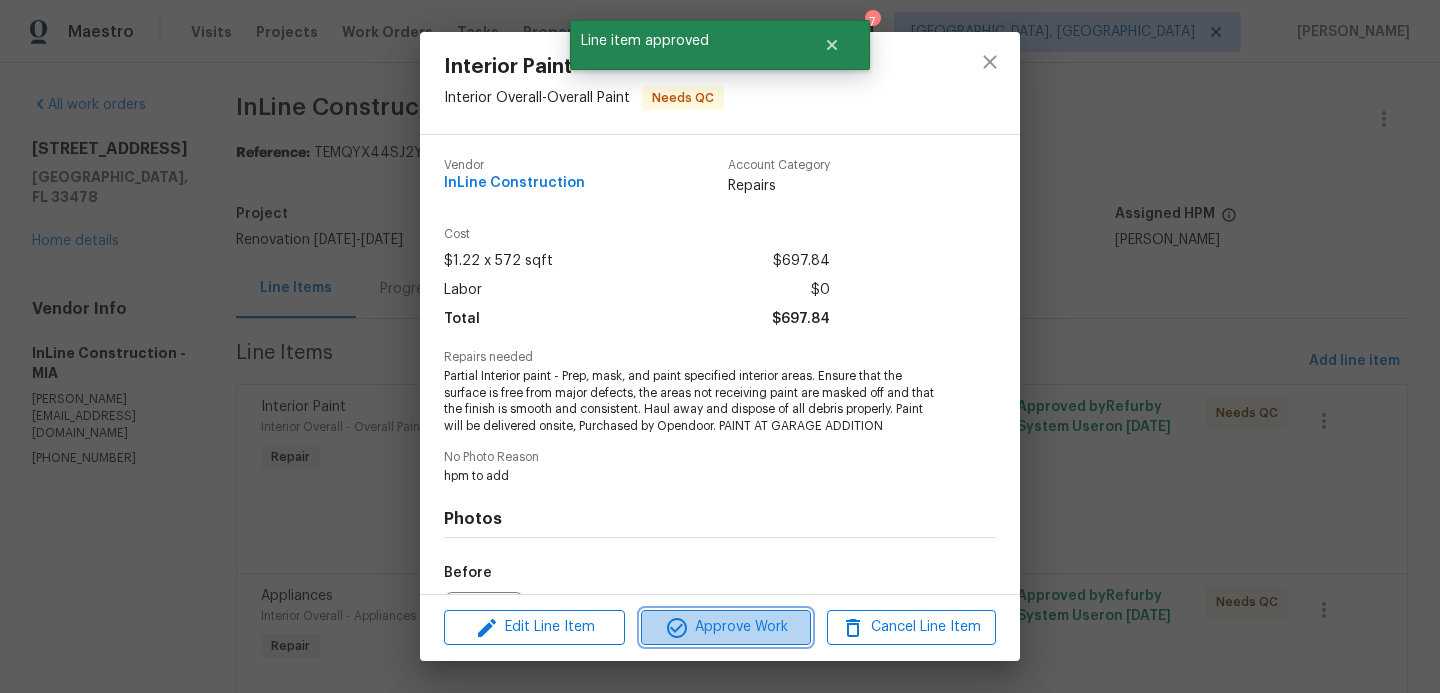 click on "Approve Work" at bounding box center [725, 627] 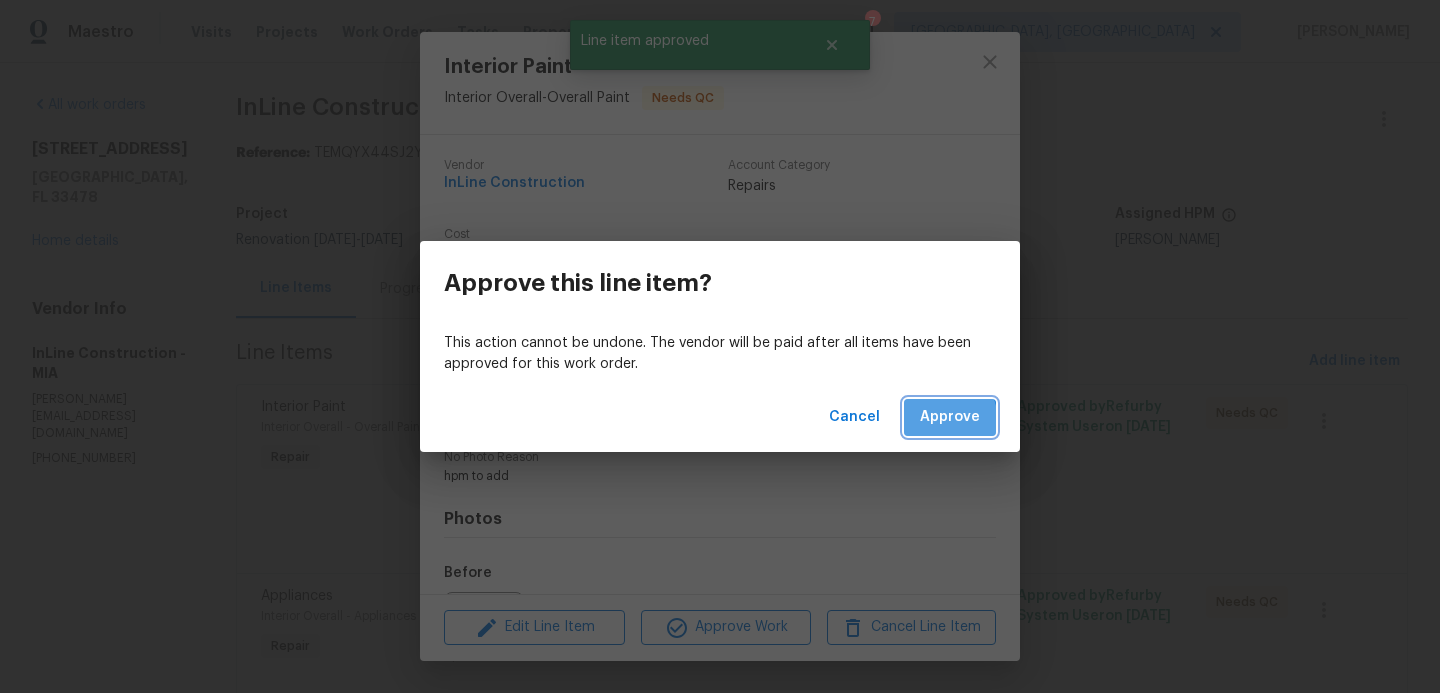 click on "Approve" at bounding box center (950, 417) 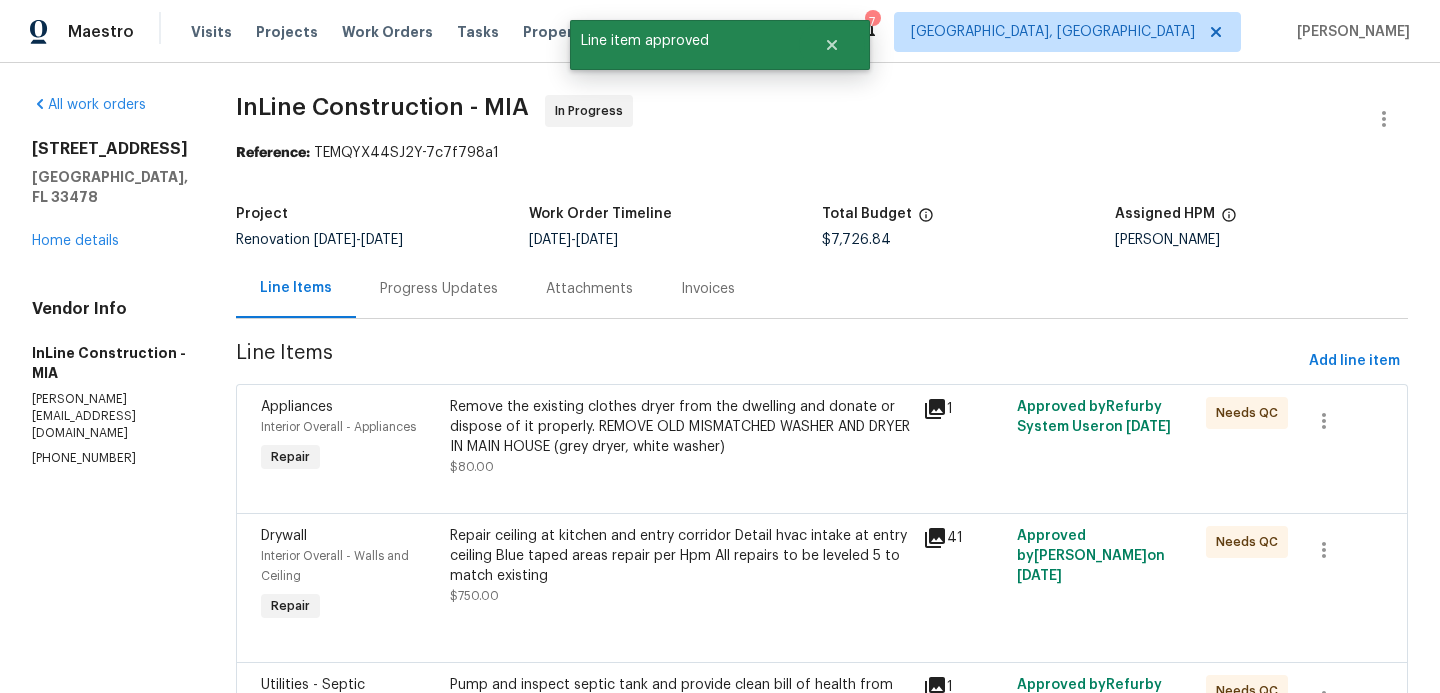 click on "Remove the existing clothes dryer from the dwelling and donate or dispose of it properly.
REMOVE OLD MISMATCHED WASHER AND DRYER IN MAIN HOUSE (grey dryer, white washer)" at bounding box center [680, 427] 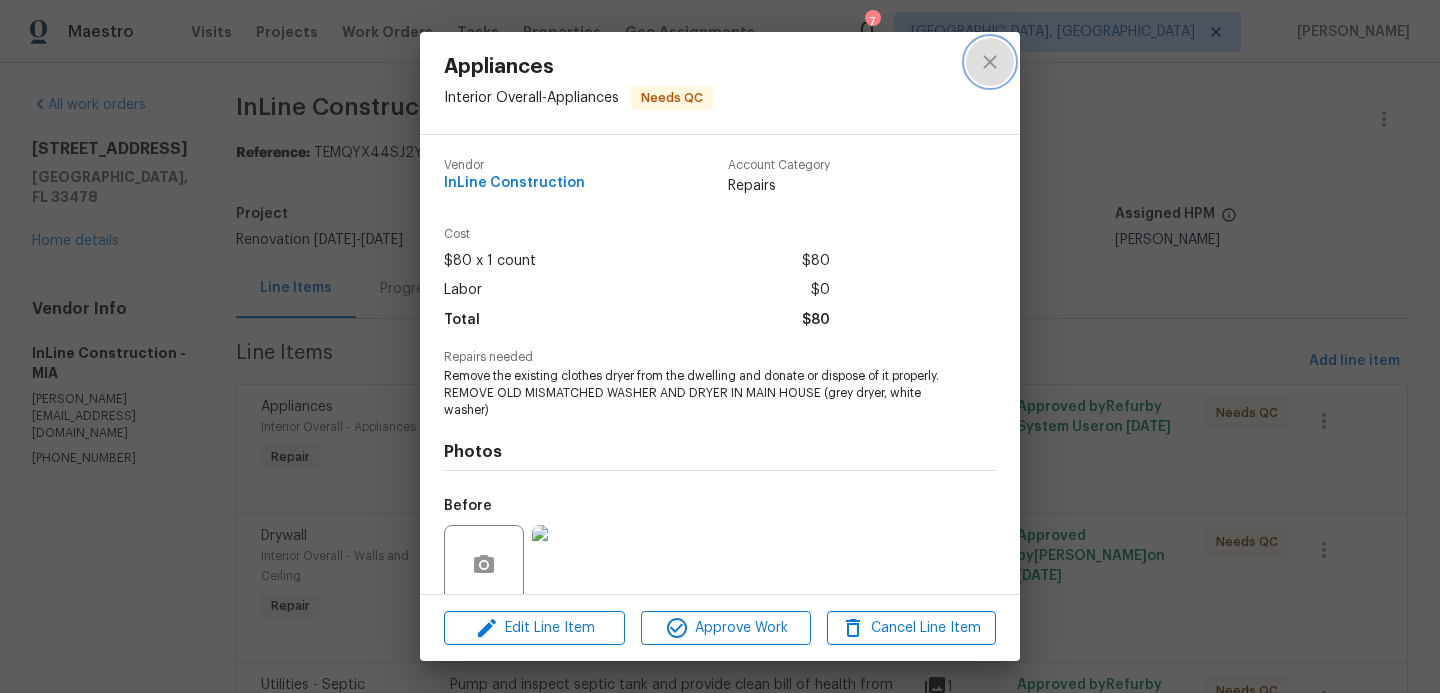 click 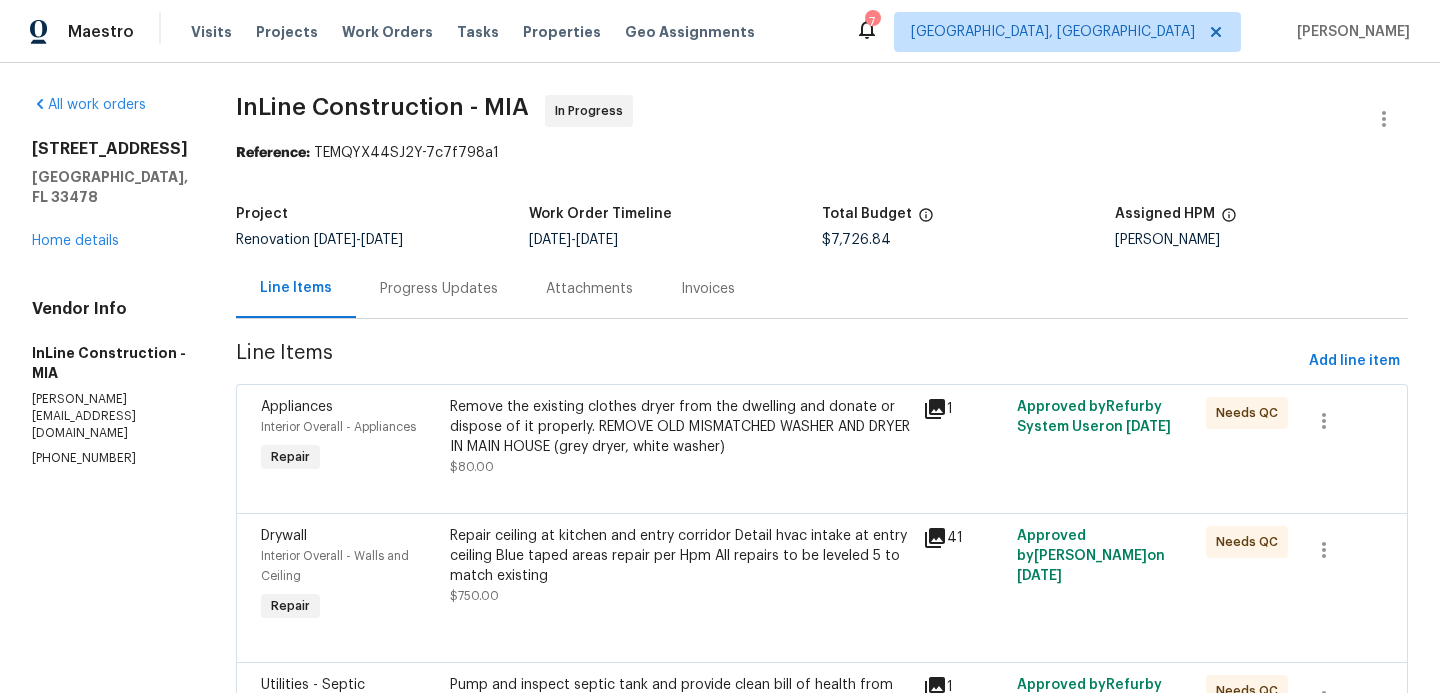 scroll, scrollTop: 0, scrollLeft: 0, axis: both 